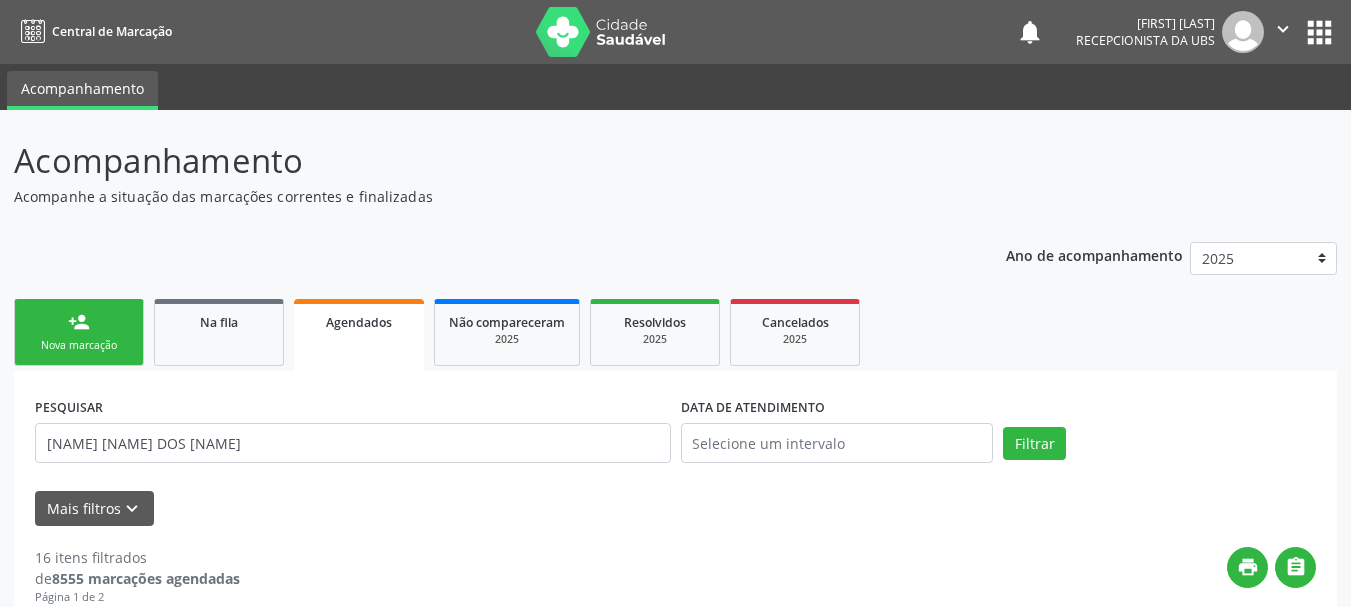 scroll, scrollTop: 317, scrollLeft: 0, axis: vertical 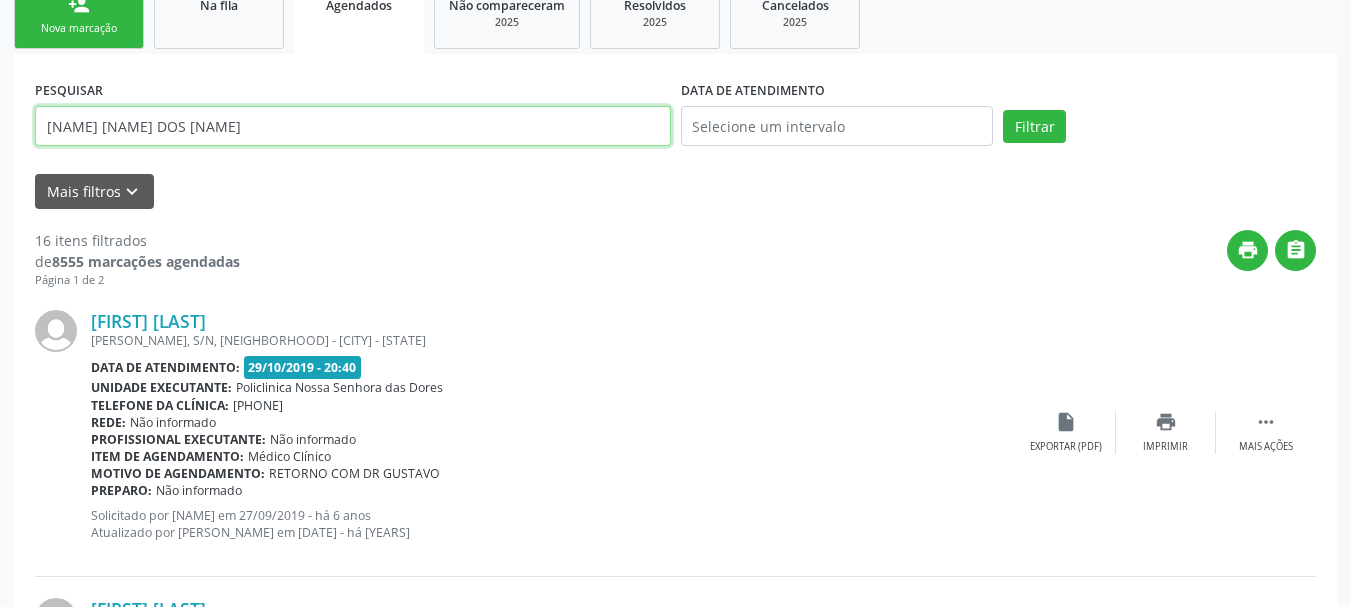 drag, startPoint x: 169, startPoint y: 156, endPoint x: 0, endPoint y: 172, distance: 169.7557 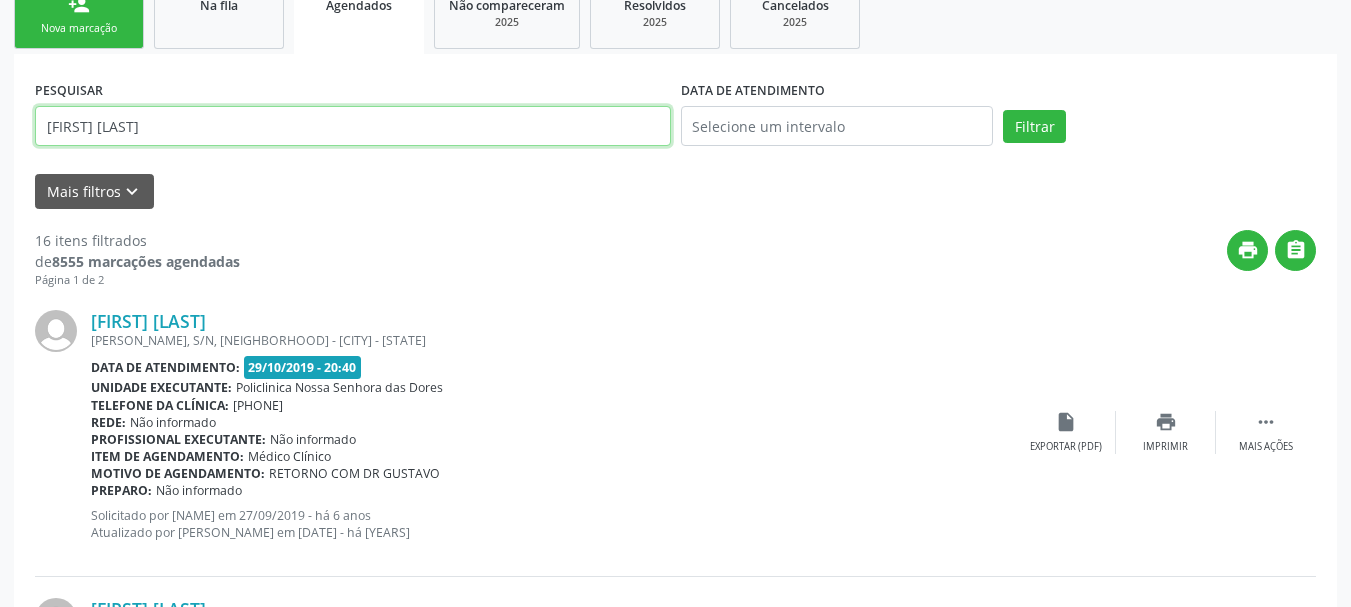 click on "Filtrar" at bounding box center (1034, 127) 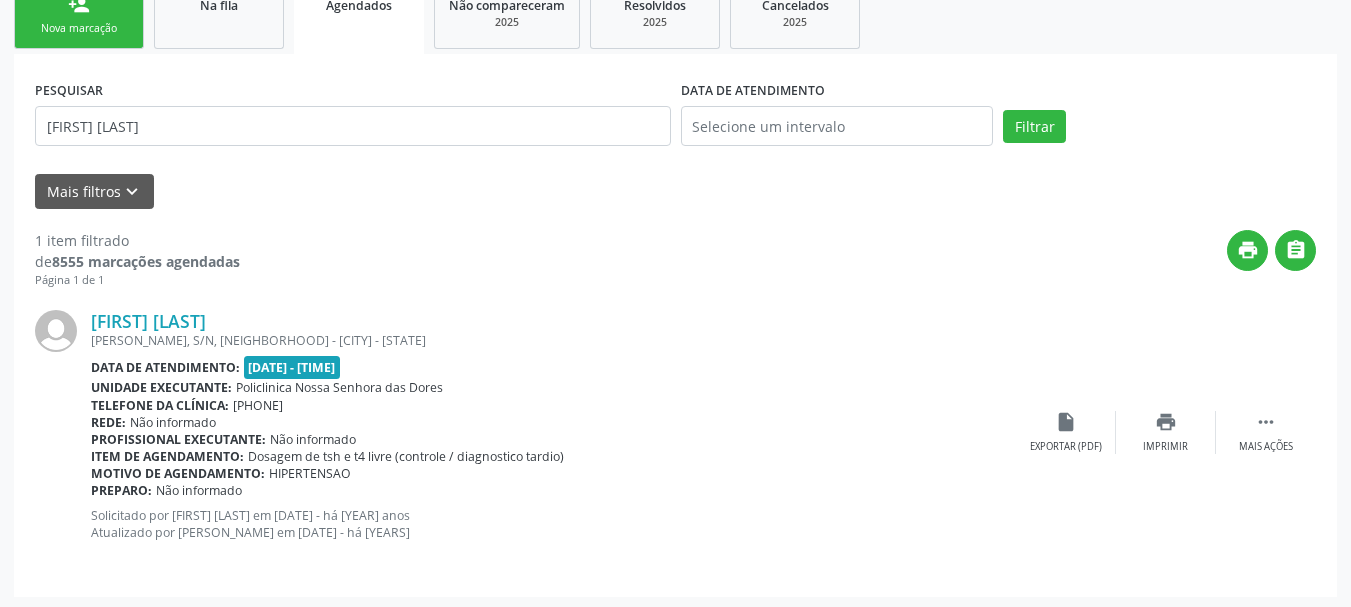 scroll, scrollTop: 321, scrollLeft: 0, axis: vertical 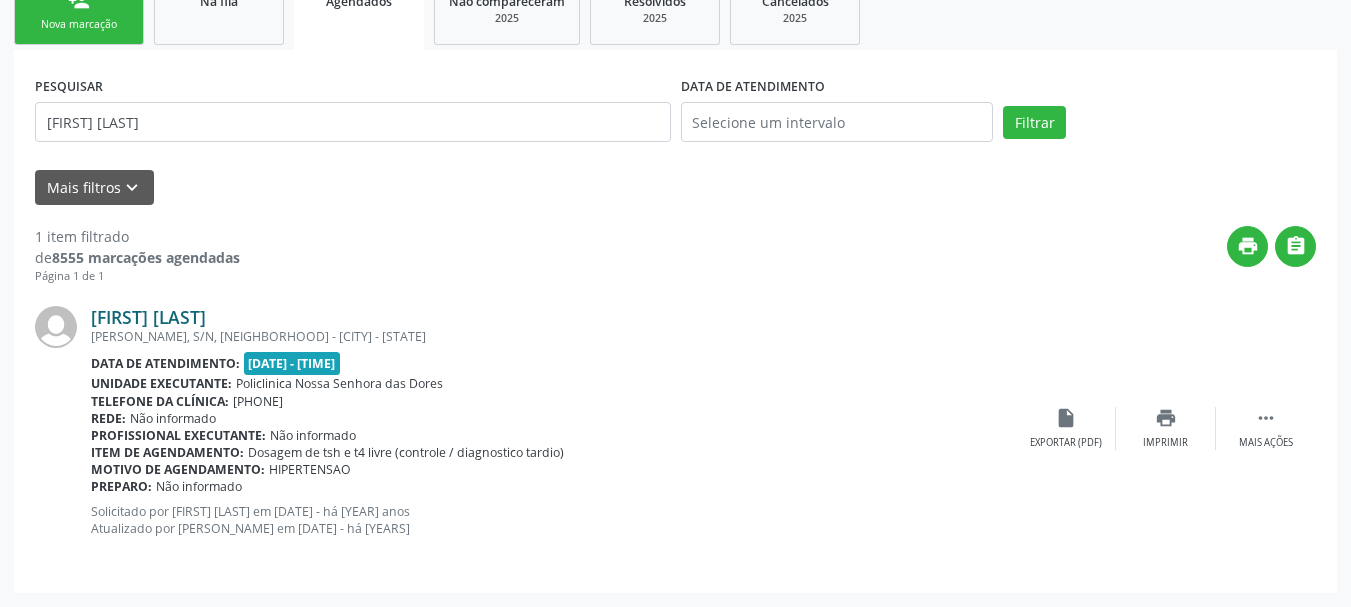 click on "[FIRST] [LAST]" at bounding box center (148, 317) 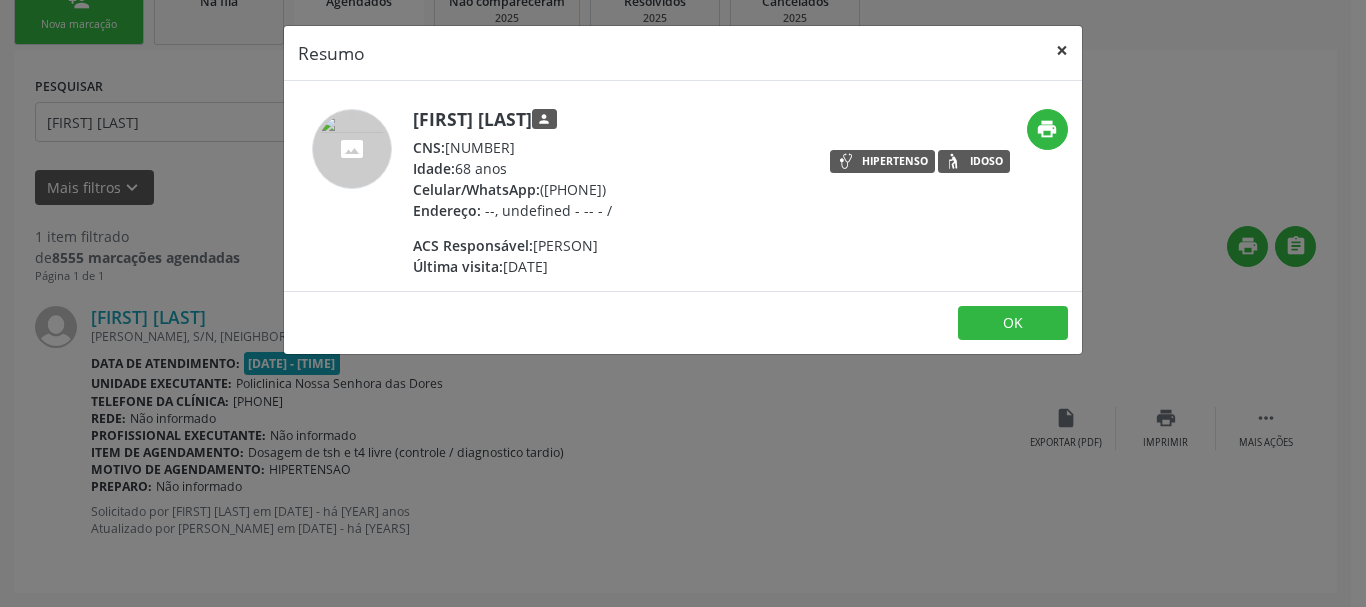 click on "×" at bounding box center [1062, 50] 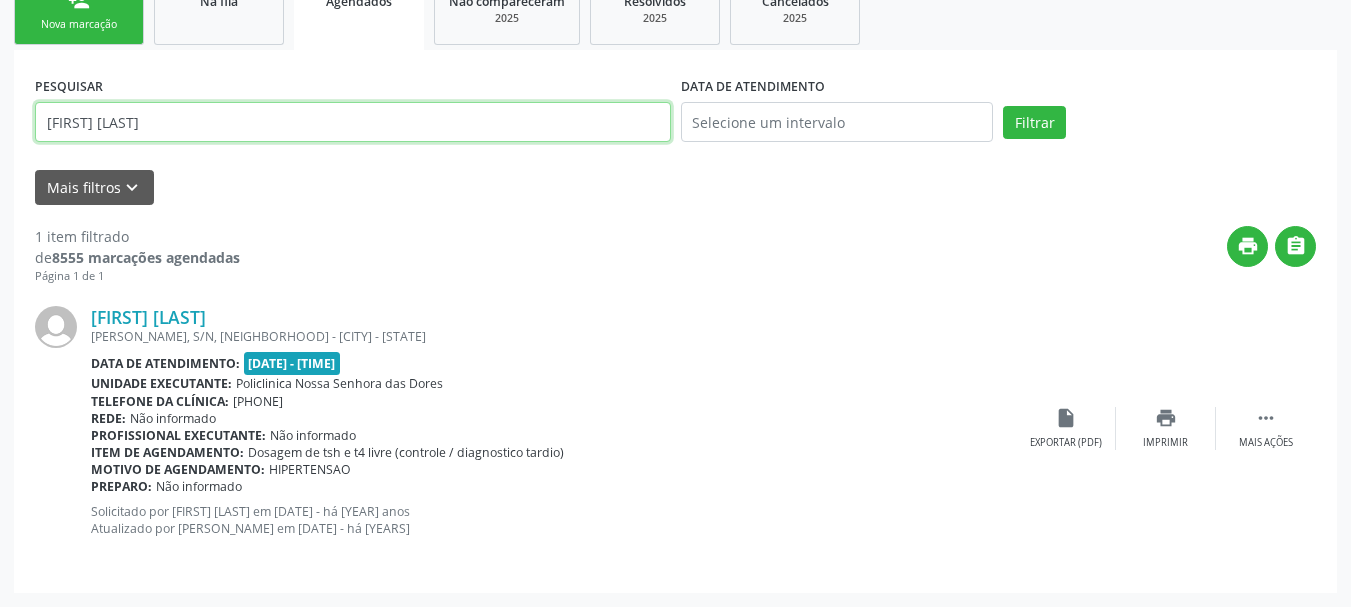 drag, startPoint x: 257, startPoint y: 117, endPoint x: 0, endPoint y: 131, distance: 257.38104 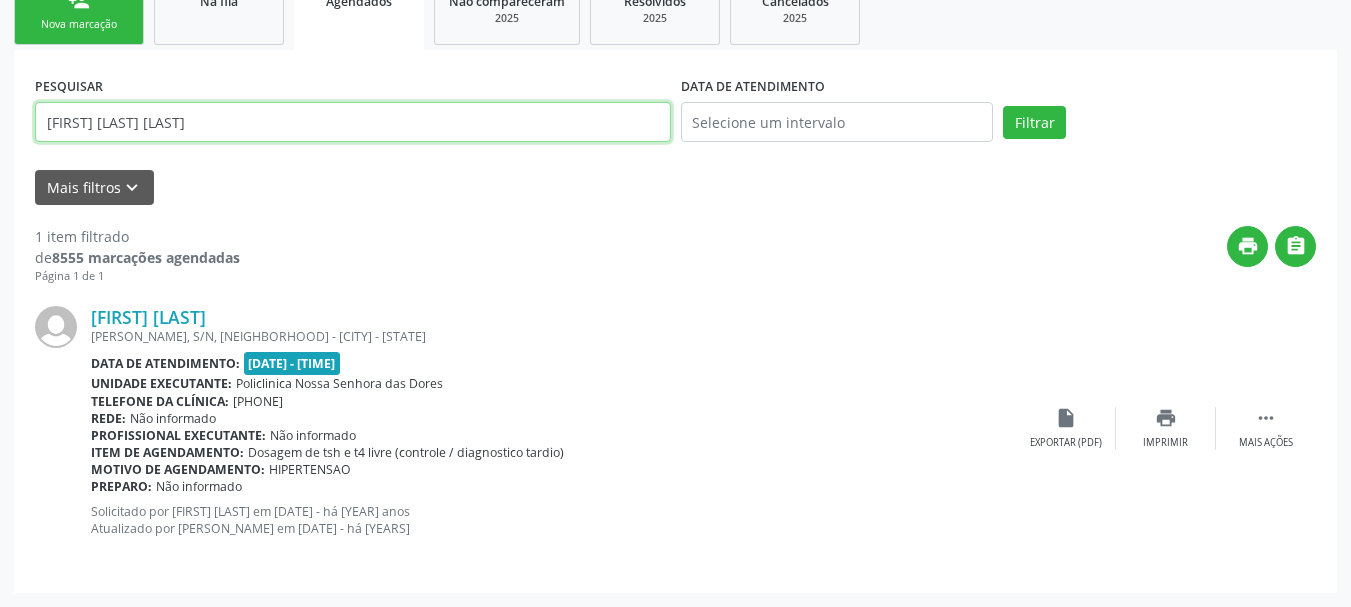 drag, startPoint x: 94, startPoint y: 121, endPoint x: 306, endPoint y: 110, distance: 212.28519 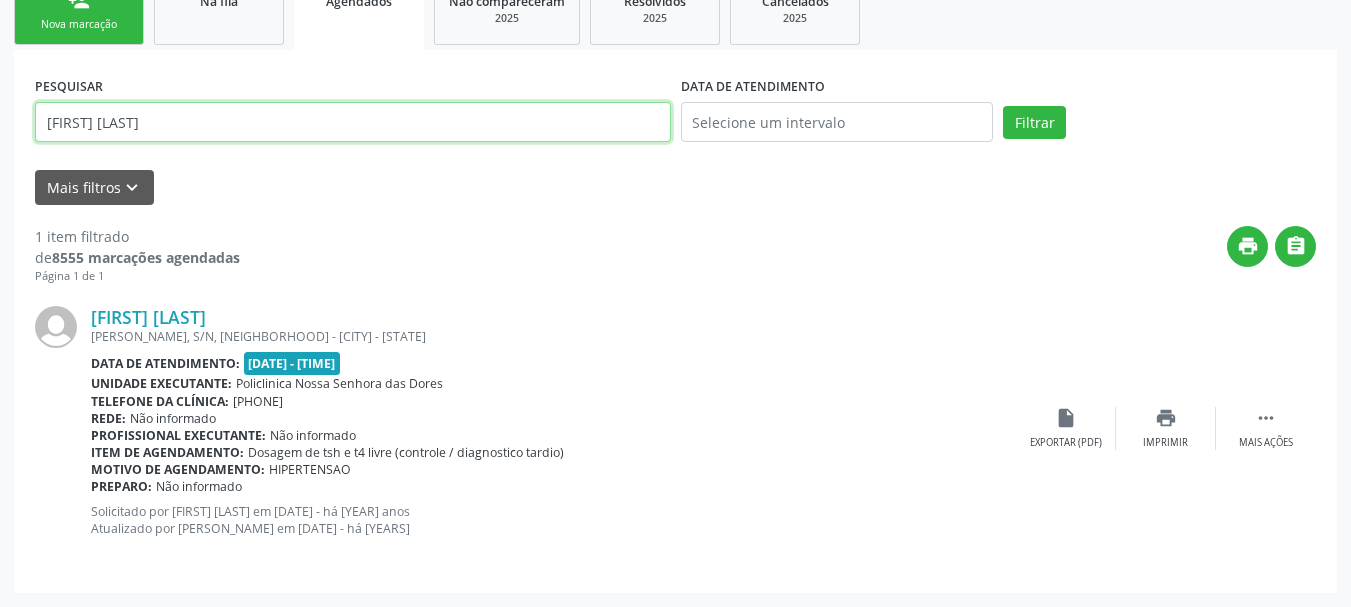 click on "Filtrar" at bounding box center [1034, 123] 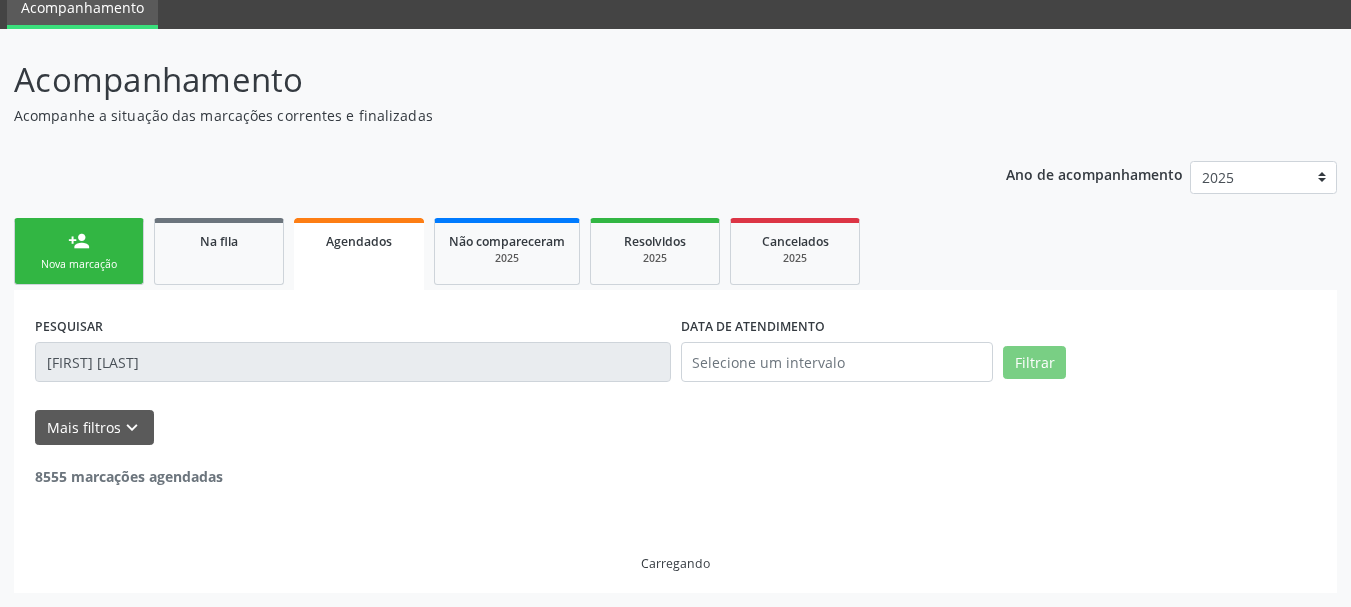 scroll, scrollTop: 17, scrollLeft: 0, axis: vertical 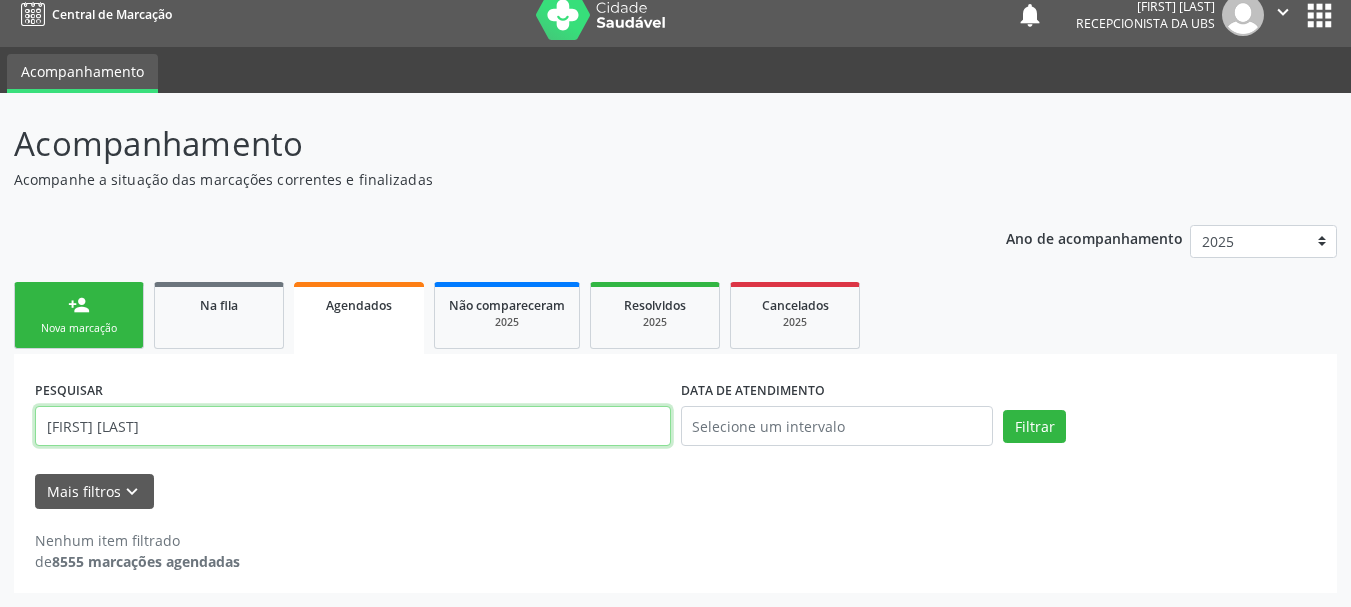 drag, startPoint x: 85, startPoint y: 430, endPoint x: 0, endPoint y: 454, distance: 88.32327 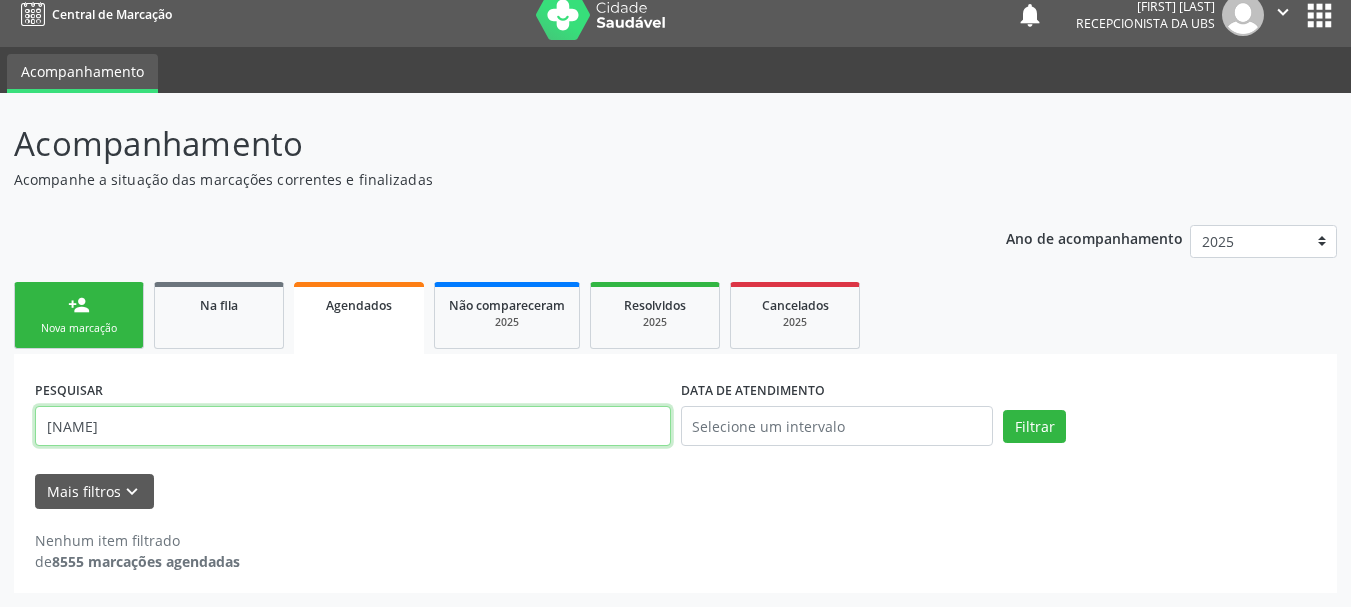 click on "Filtrar" at bounding box center [1034, 427] 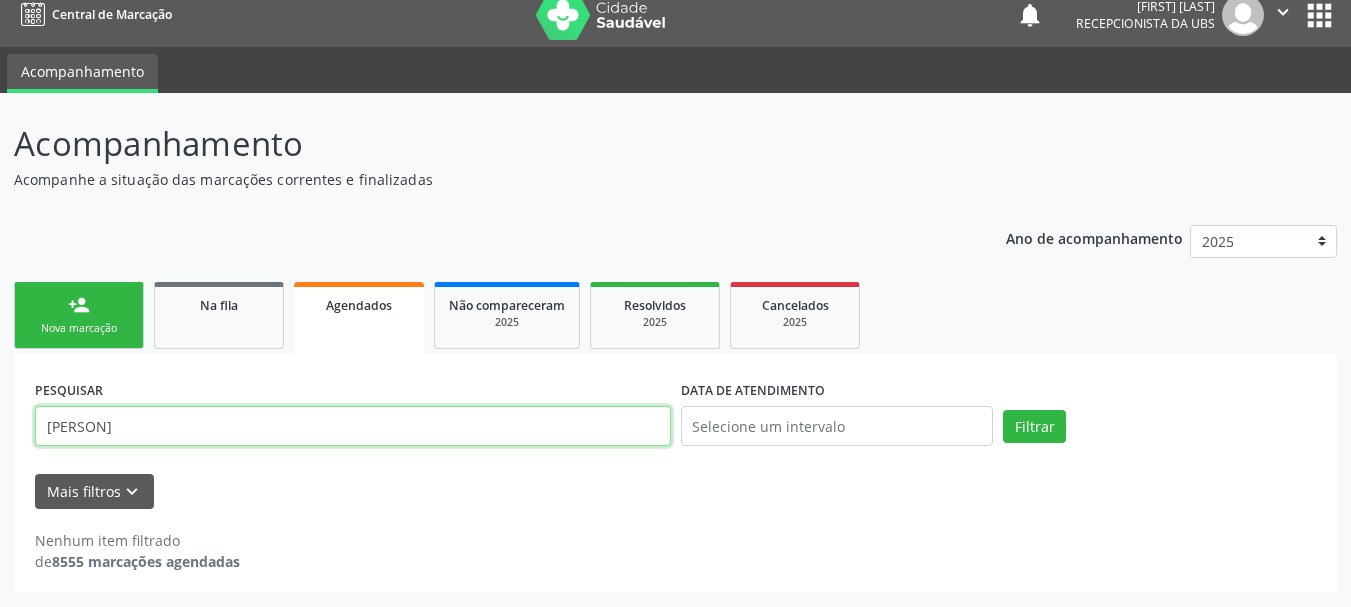 type on "[PERSON]" 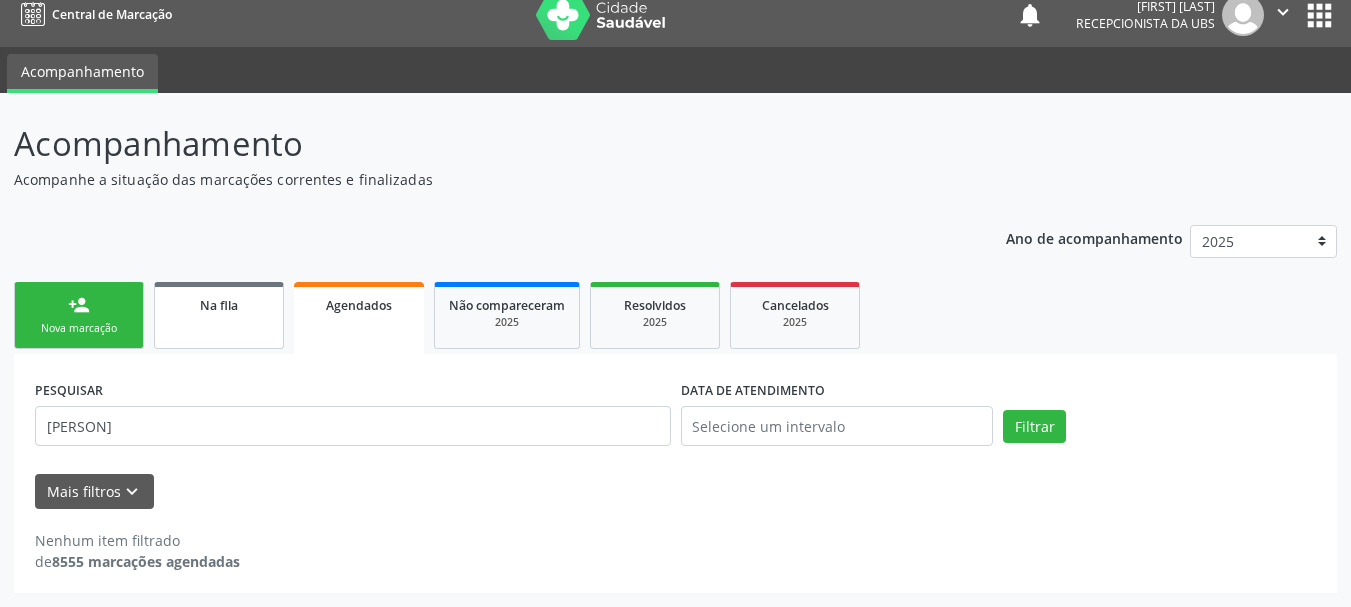 click on "Na fila" at bounding box center [219, 315] 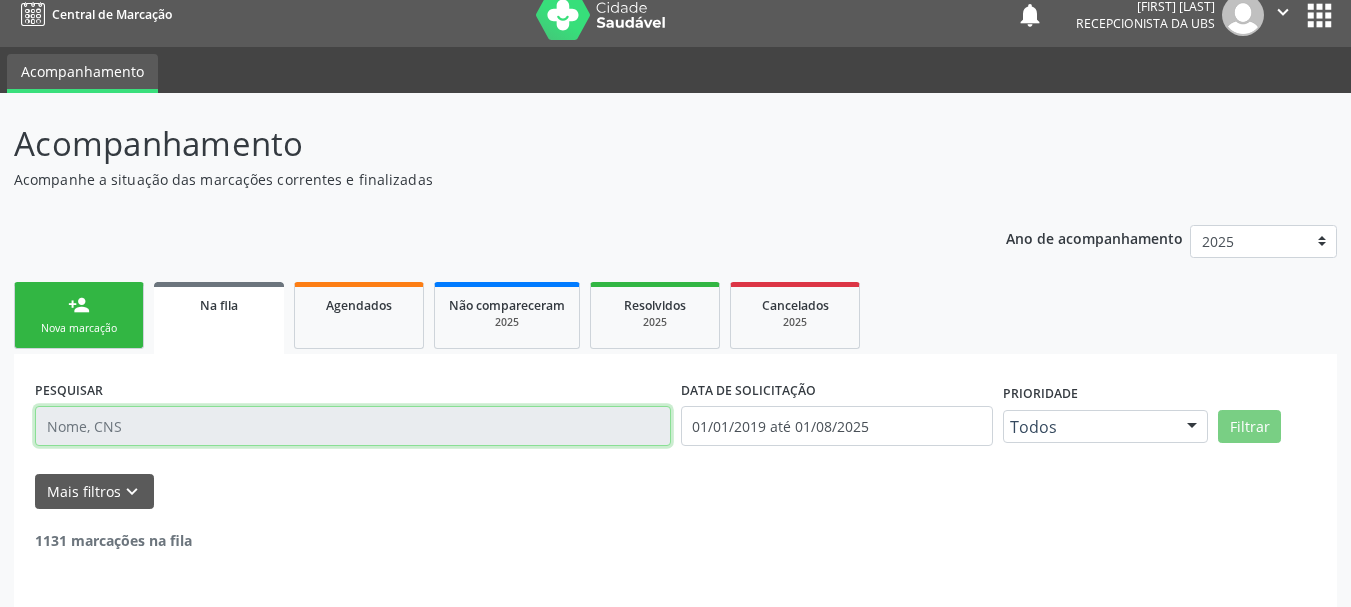 click at bounding box center [353, 426] 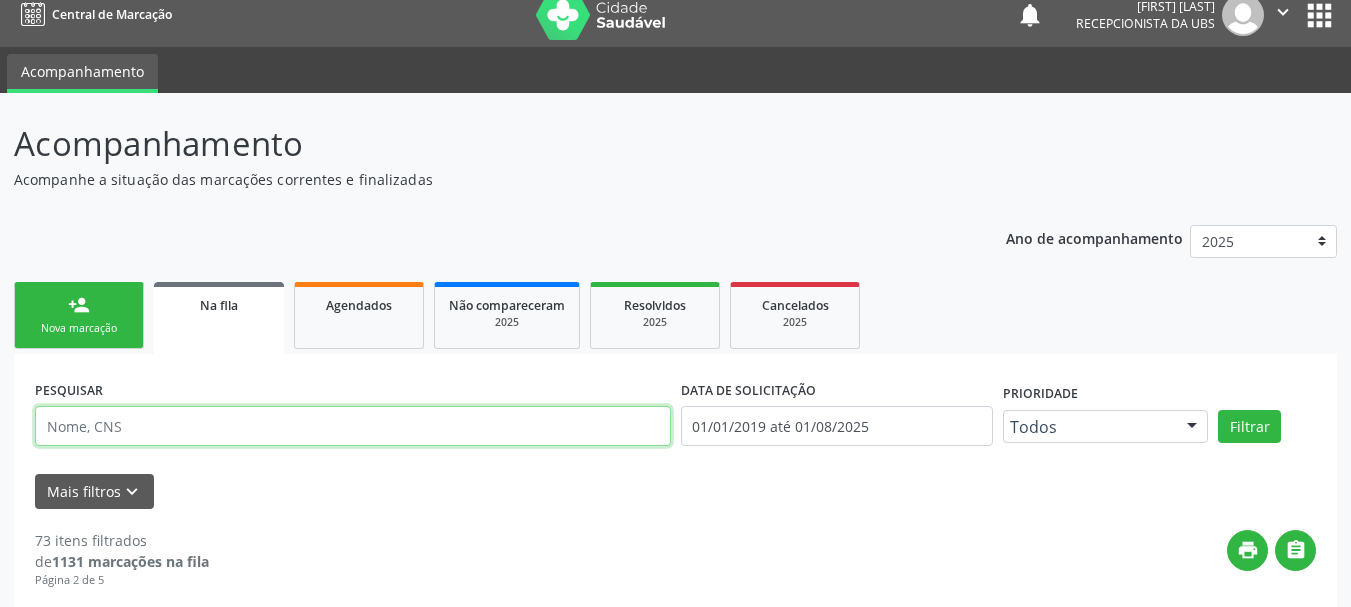 paste on "[NAME]" 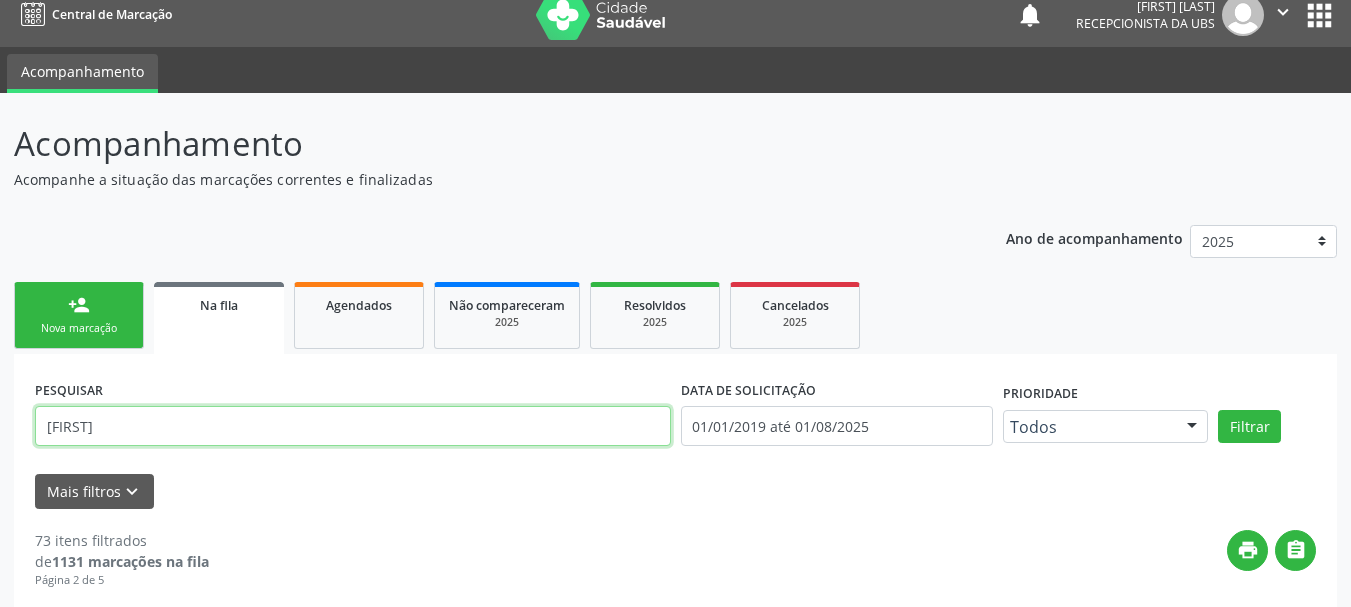 type on "[FIRST]" 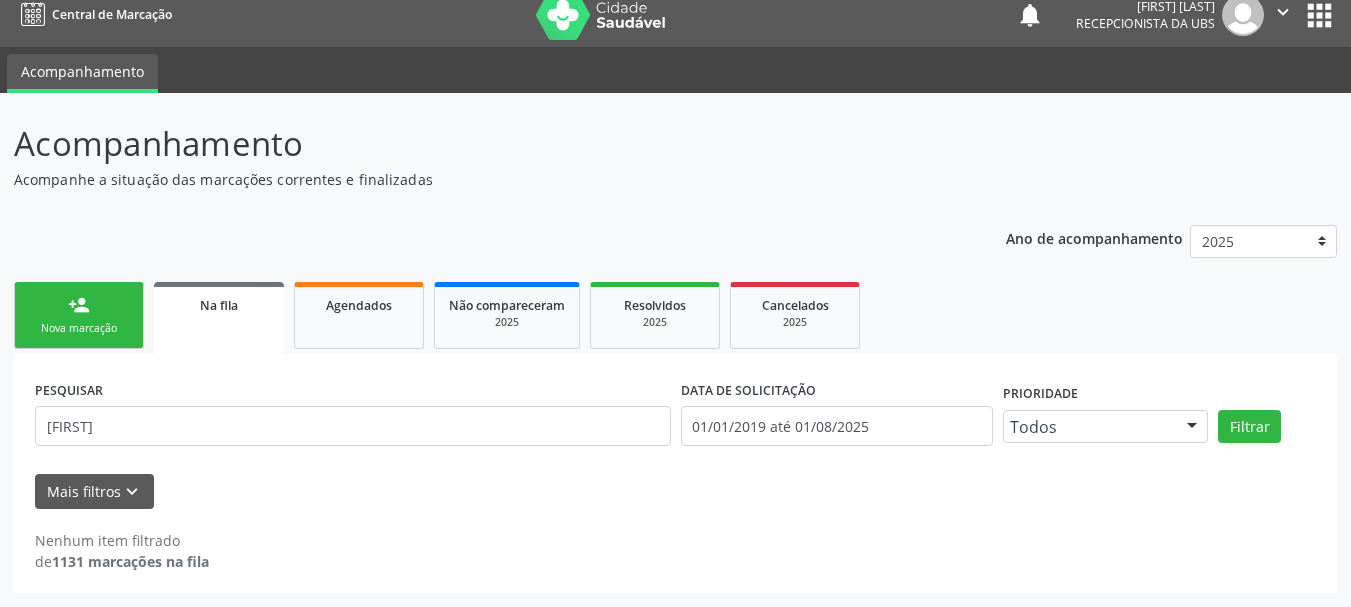 click on "Nova marcação" at bounding box center (79, 328) 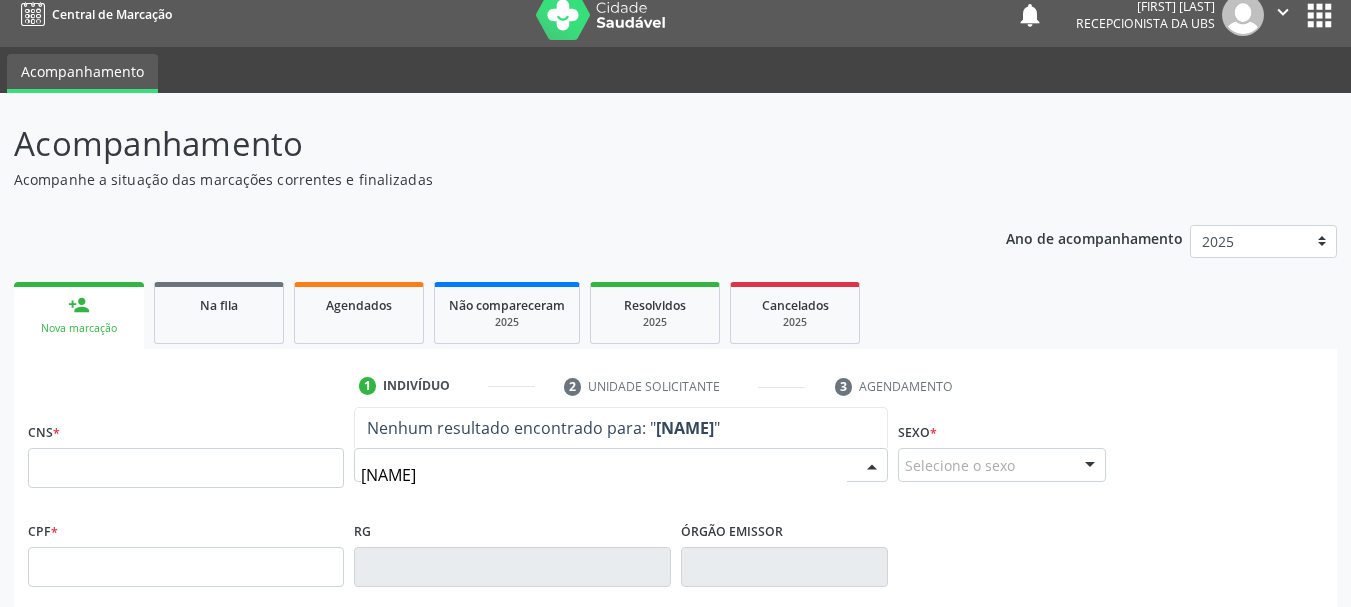 type on "[FIRST] [LAST]" 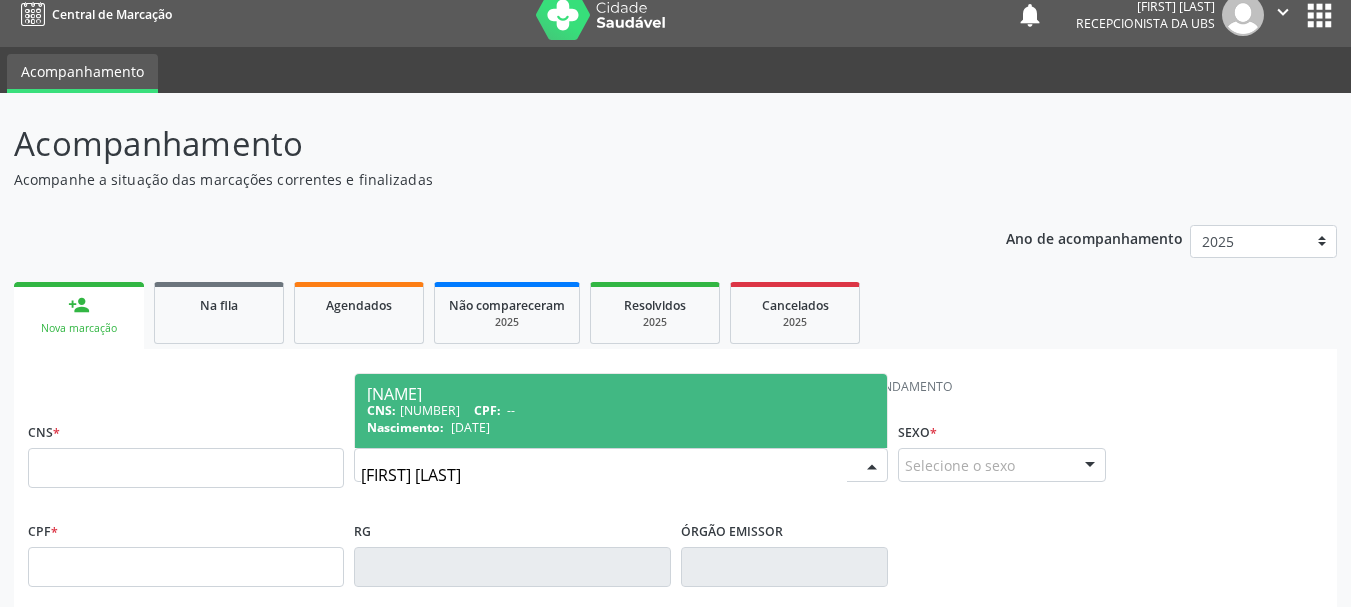 click on "[NAME]" at bounding box center [621, 394] 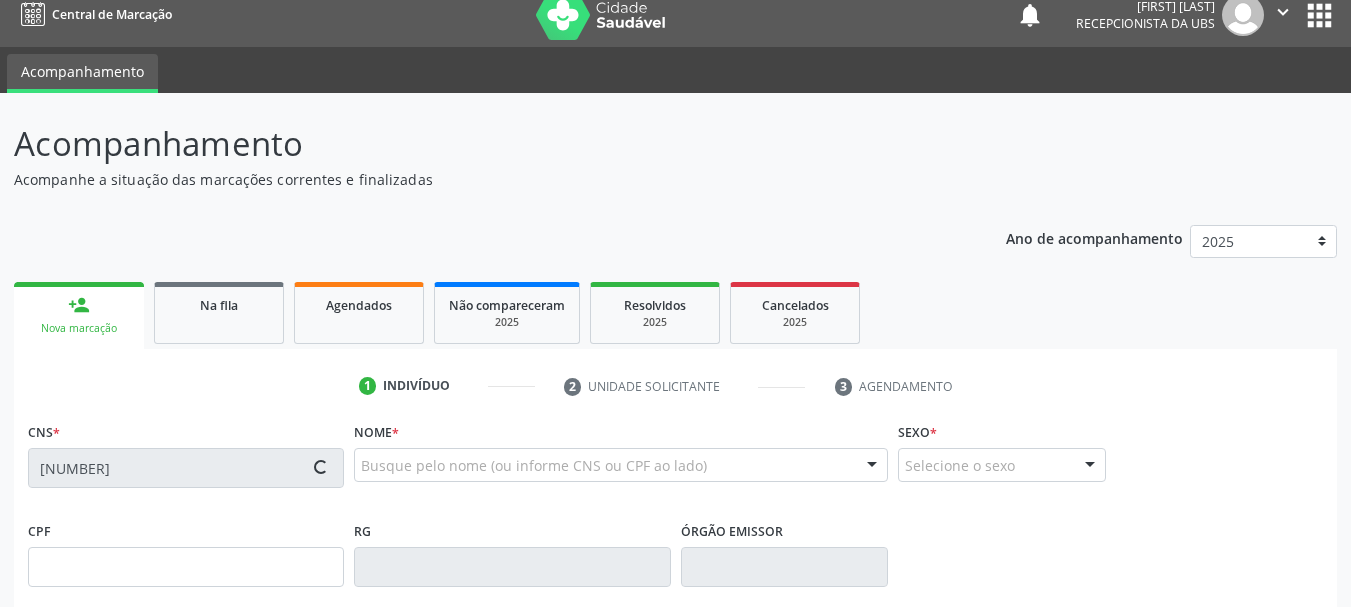 type on "[DATE]" 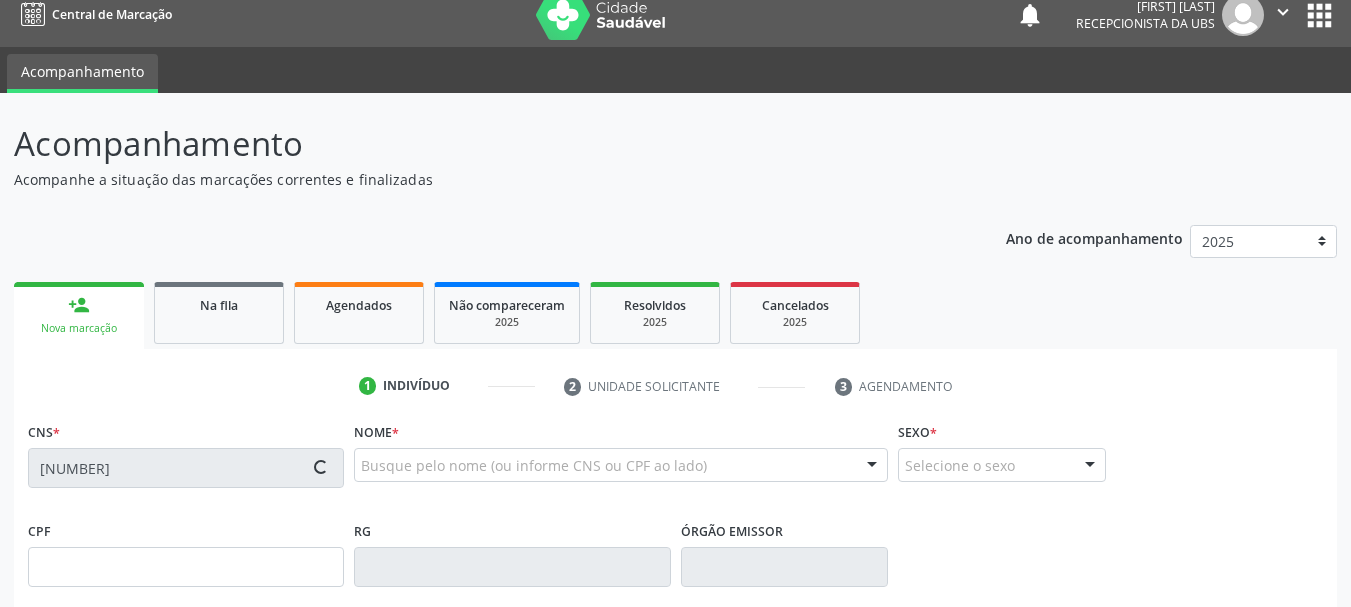 type on "[PHONE]" 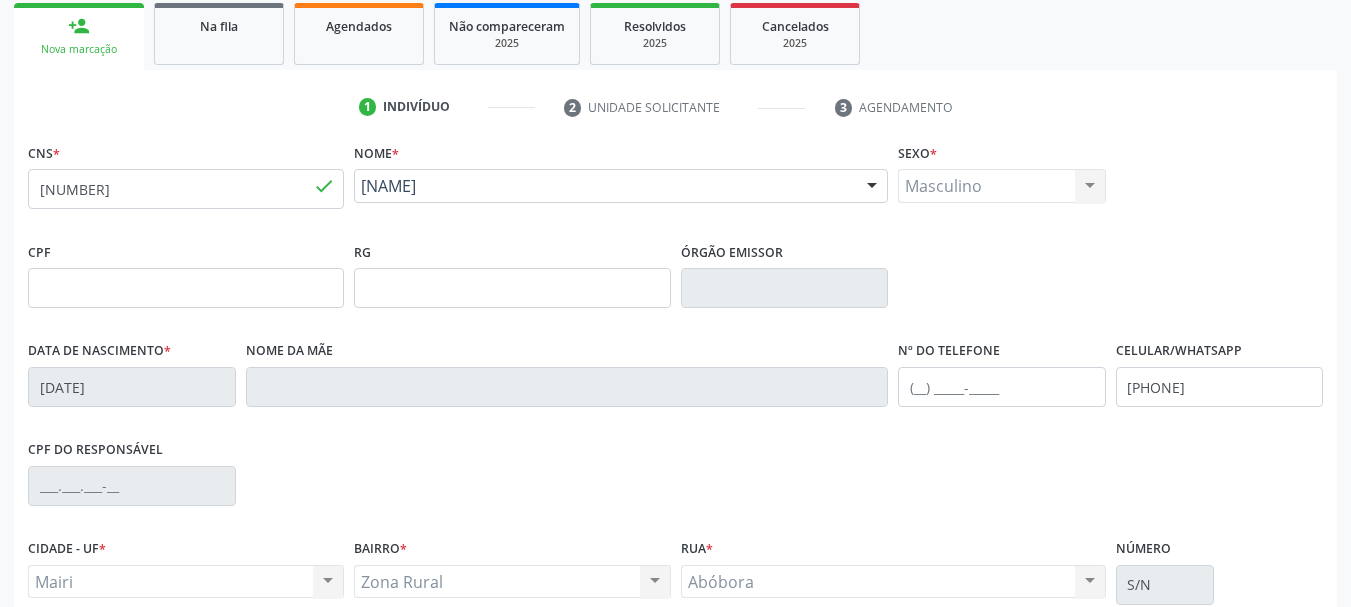 scroll, scrollTop: 477, scrollLeft: 0, axis: vertical 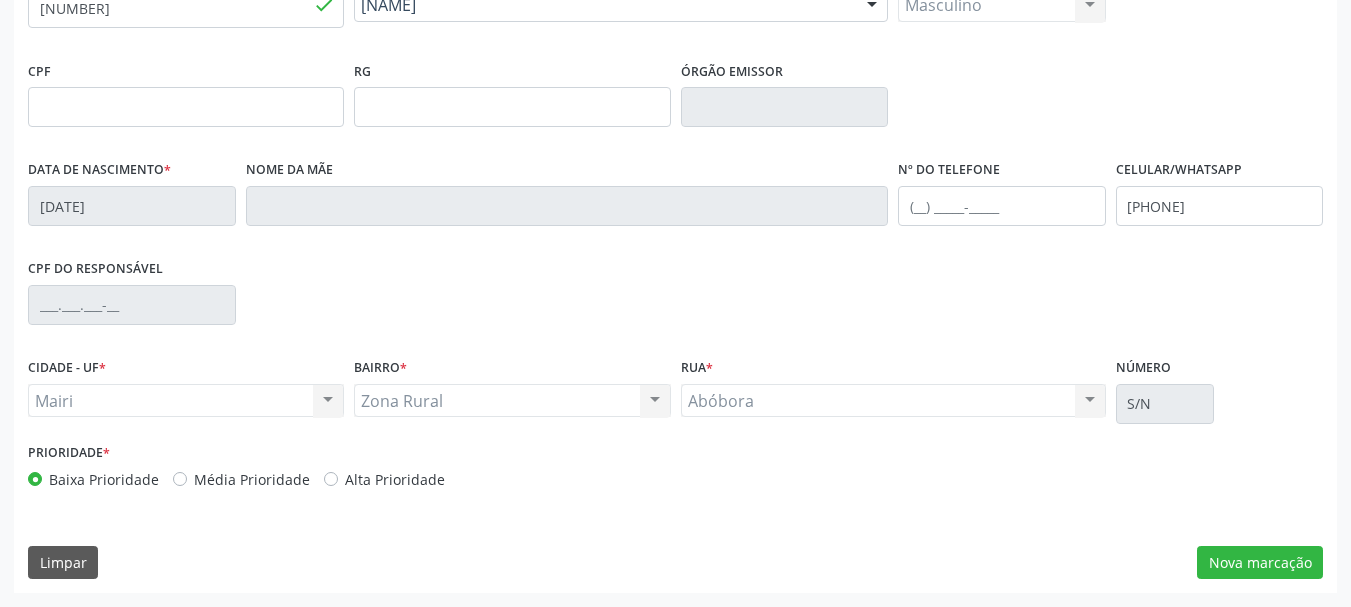click on "Média Prioridade" at bounding box center (241, 479) 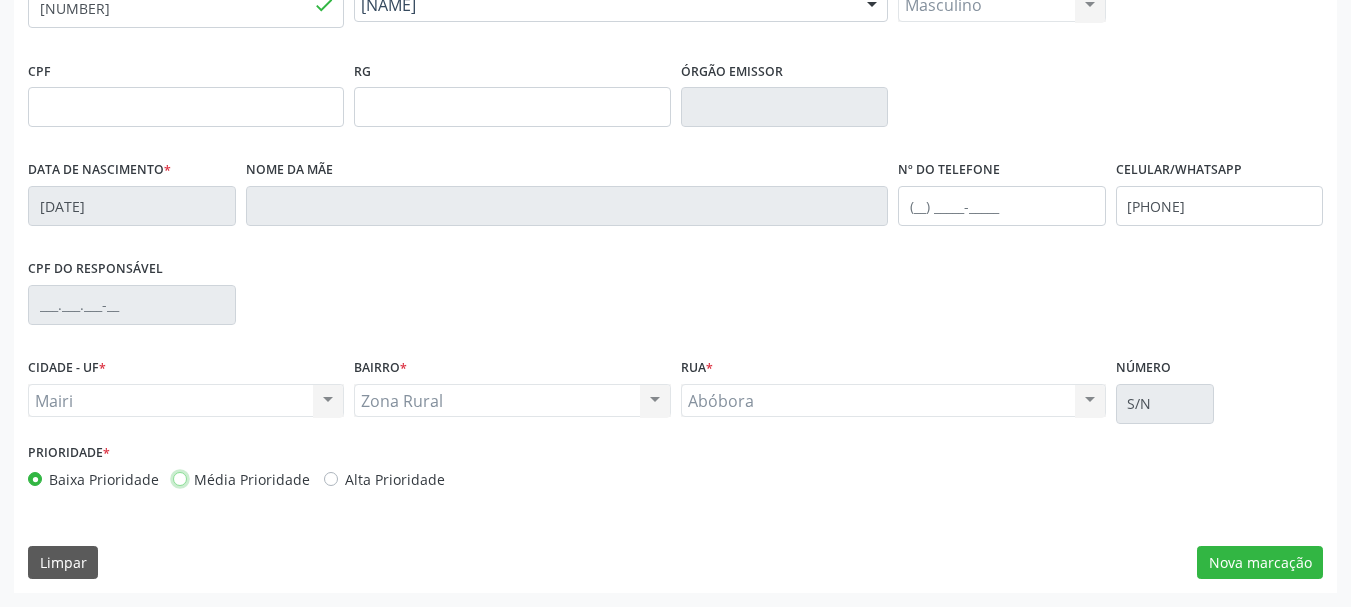 radio on "true" 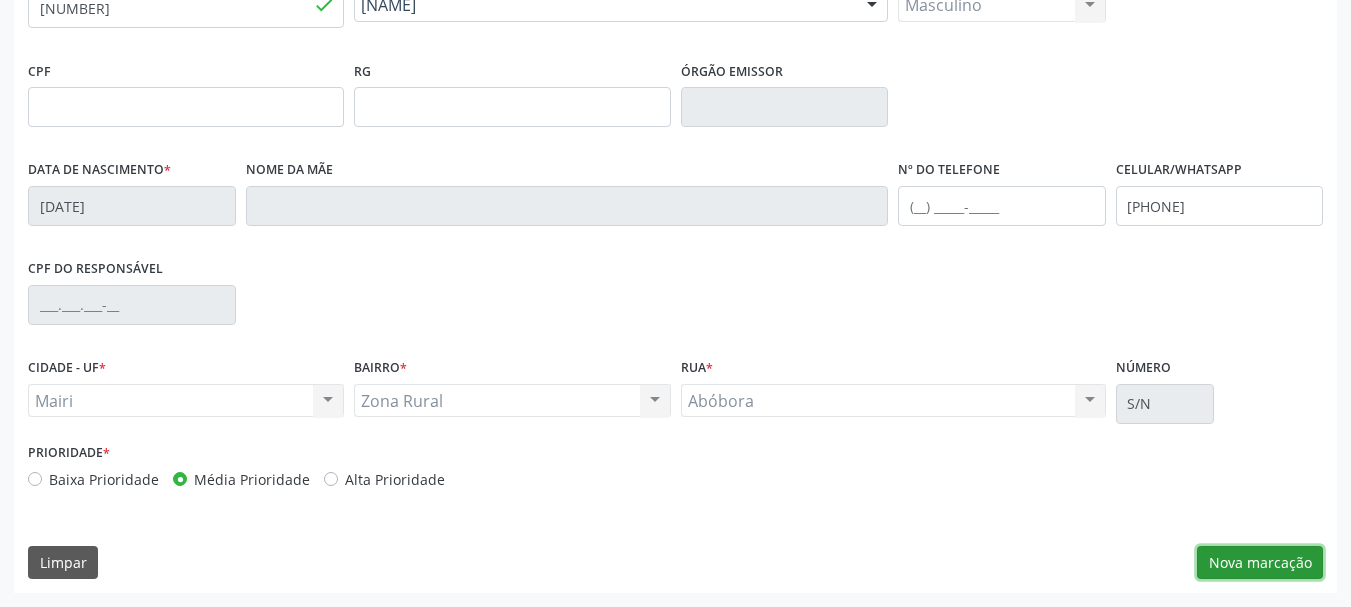 click on "Nova marcação" at bounding box center (1260, 563) 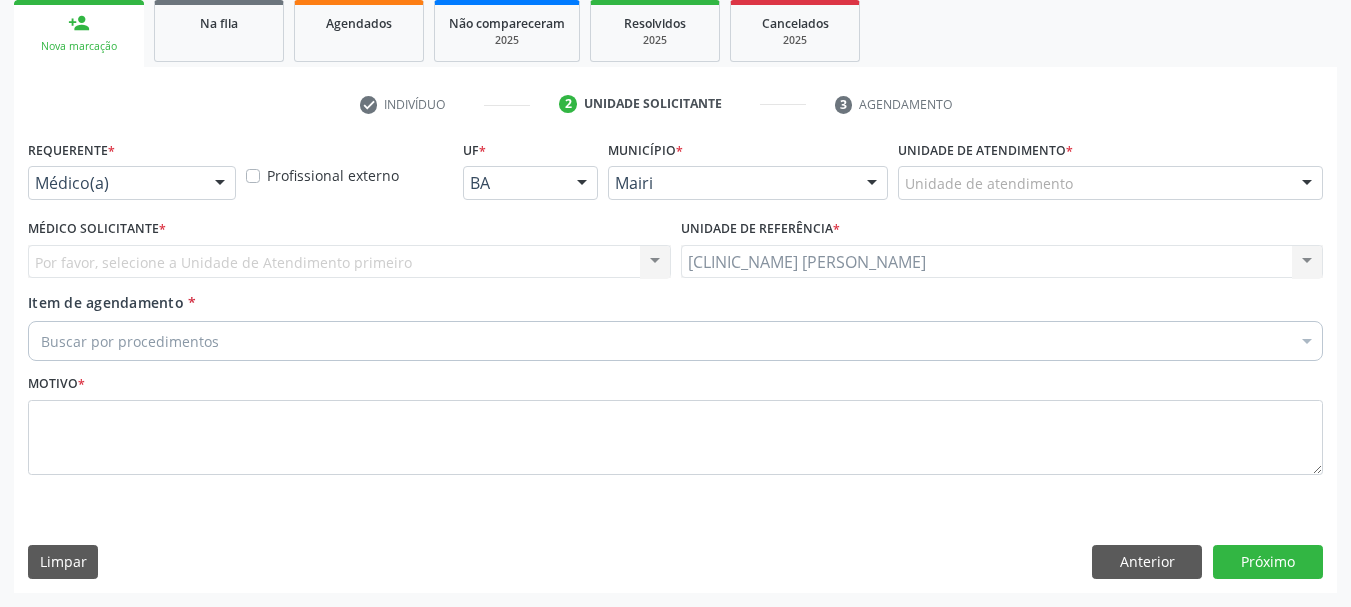 scroll, scrollTop: 299, scrollLeft: 0, axis: vertical 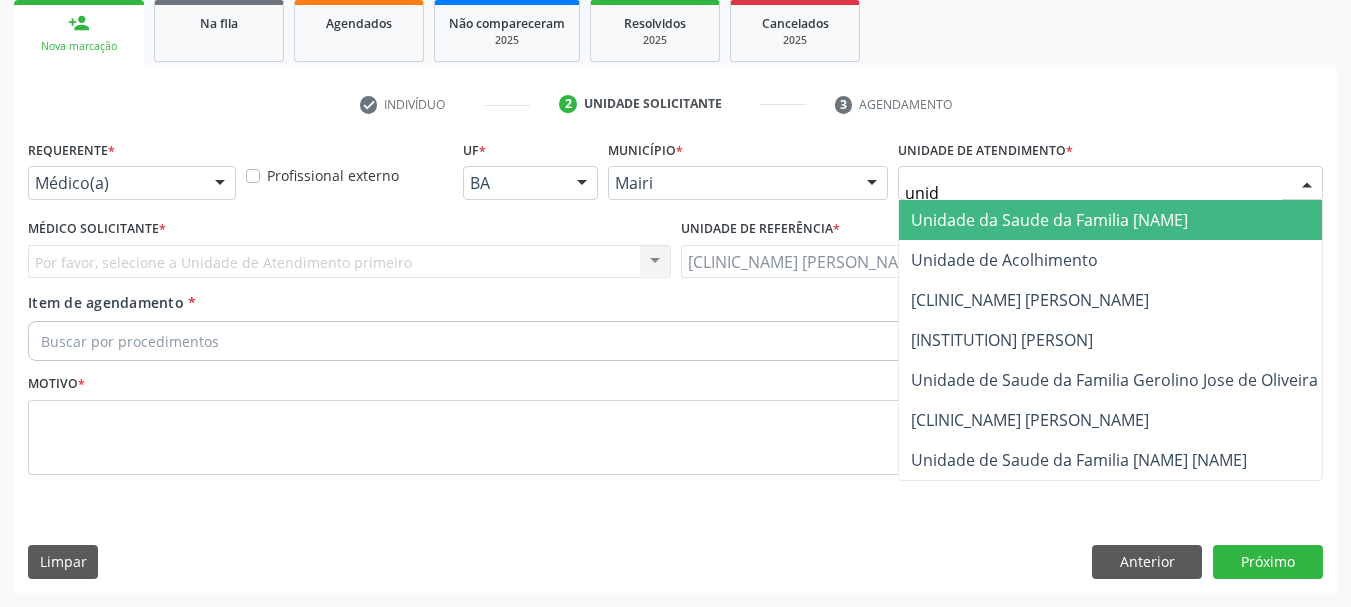 type on "unida" 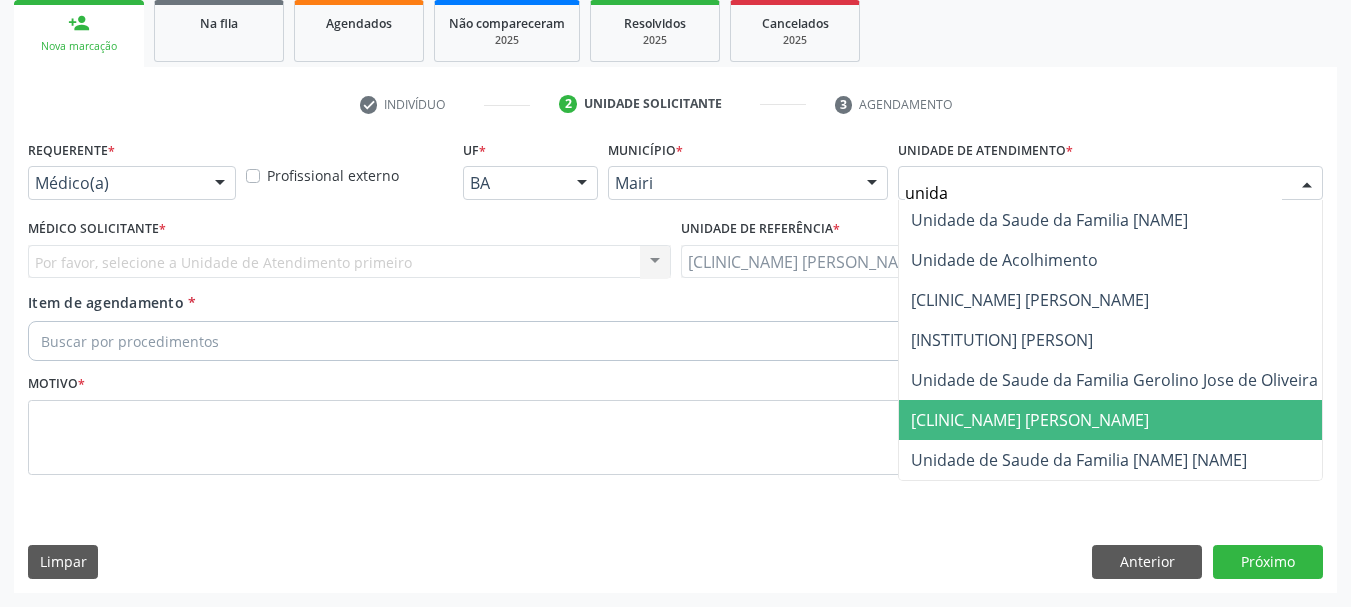 click on "[CLINIC_NAME] [PERSON_NAME]" at bounding box center [1030, 420] 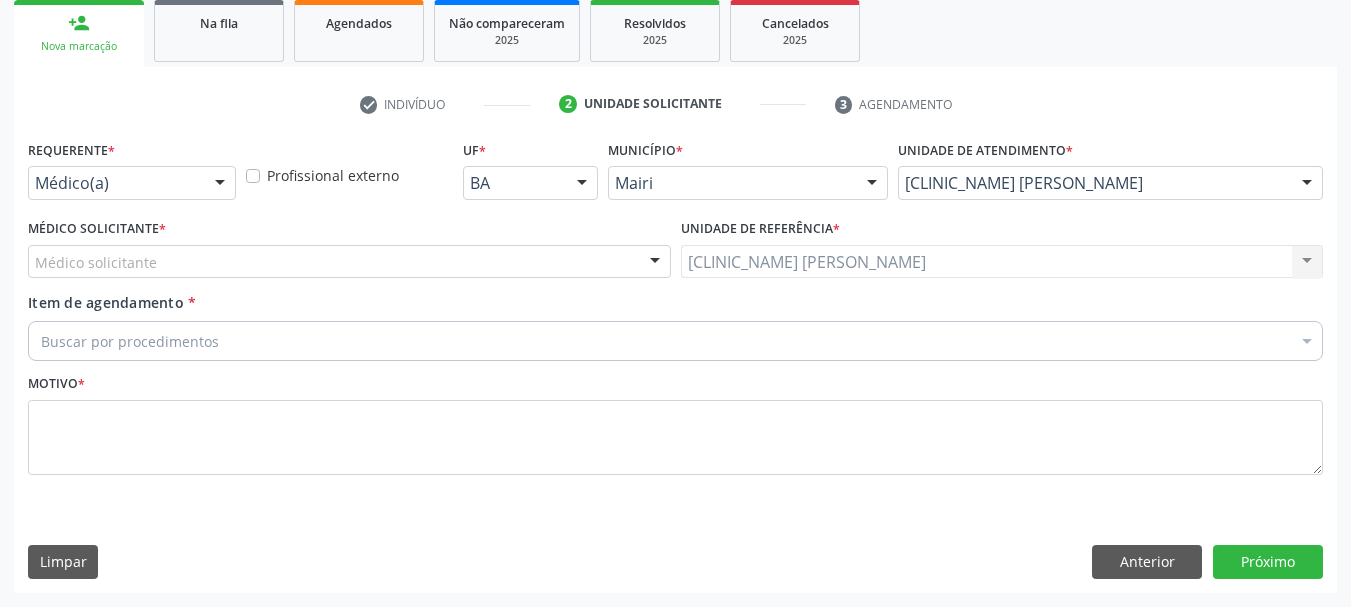 click on "Médico solicitante" at bounding box center (349, 262) 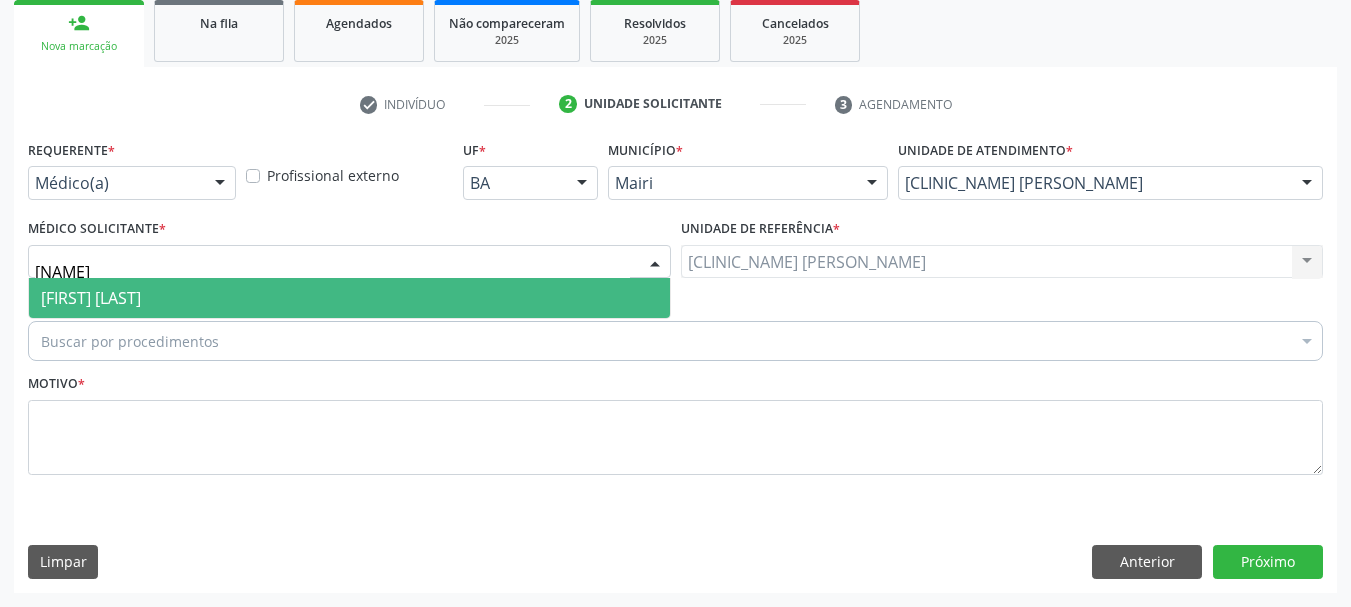 type on "[NAME]" 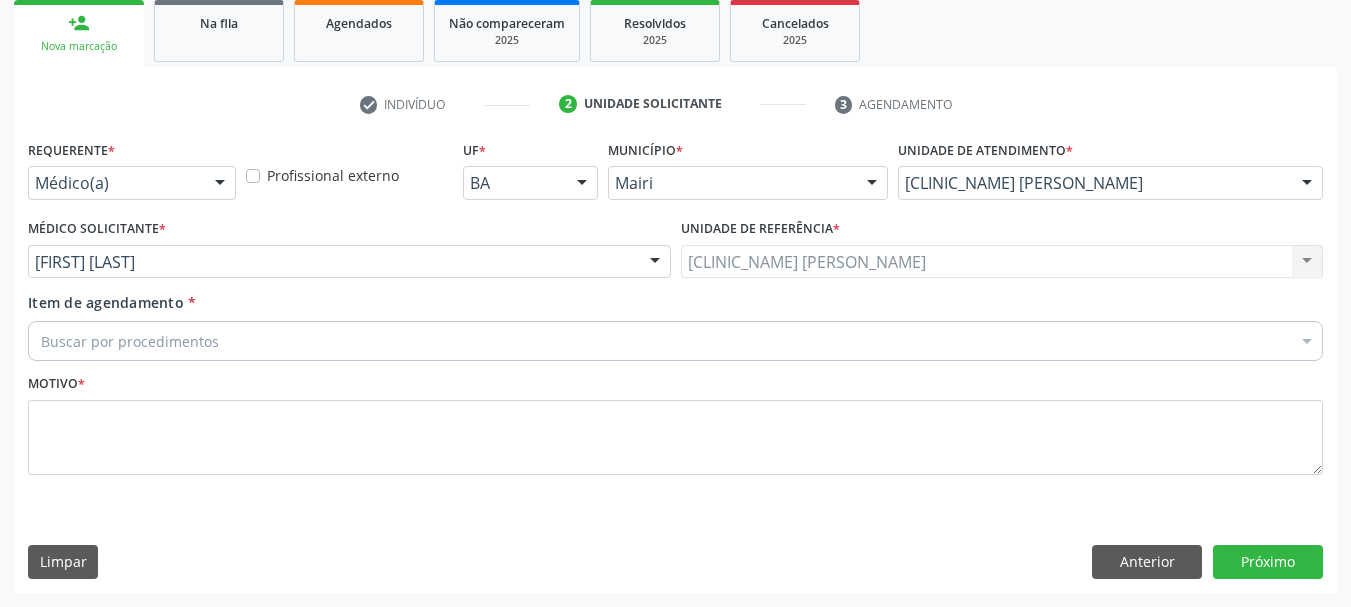click on "Buscar por procedimentos" at bounding box center [675, 341] 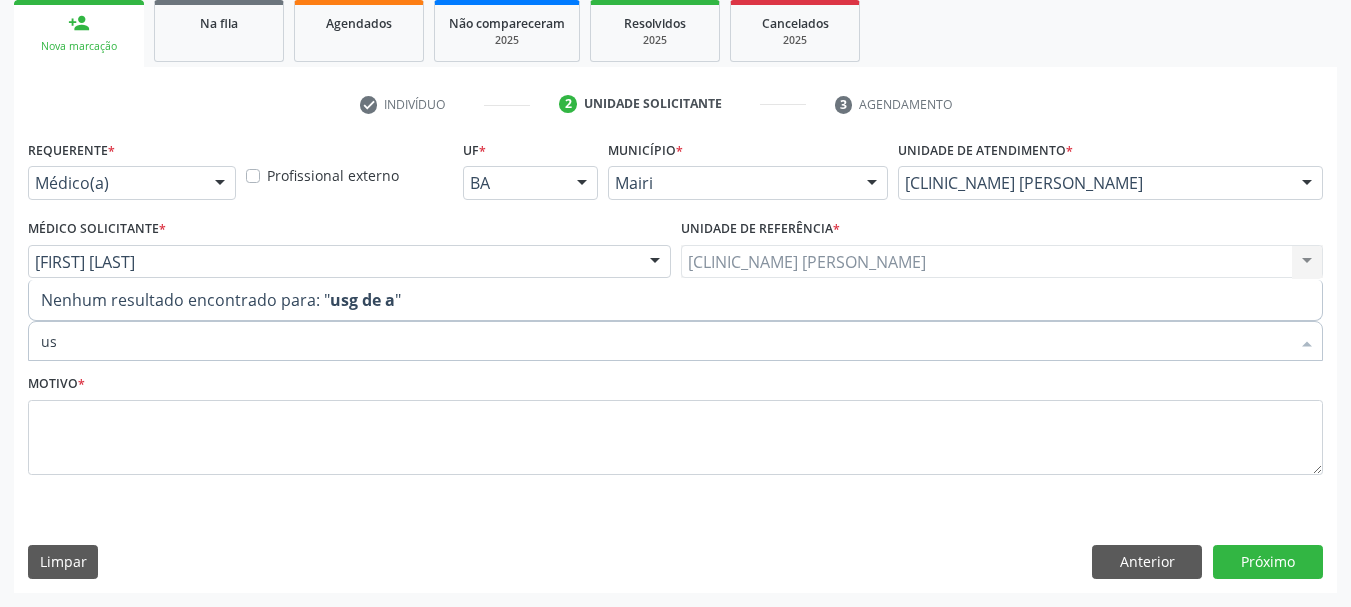 type on "u" 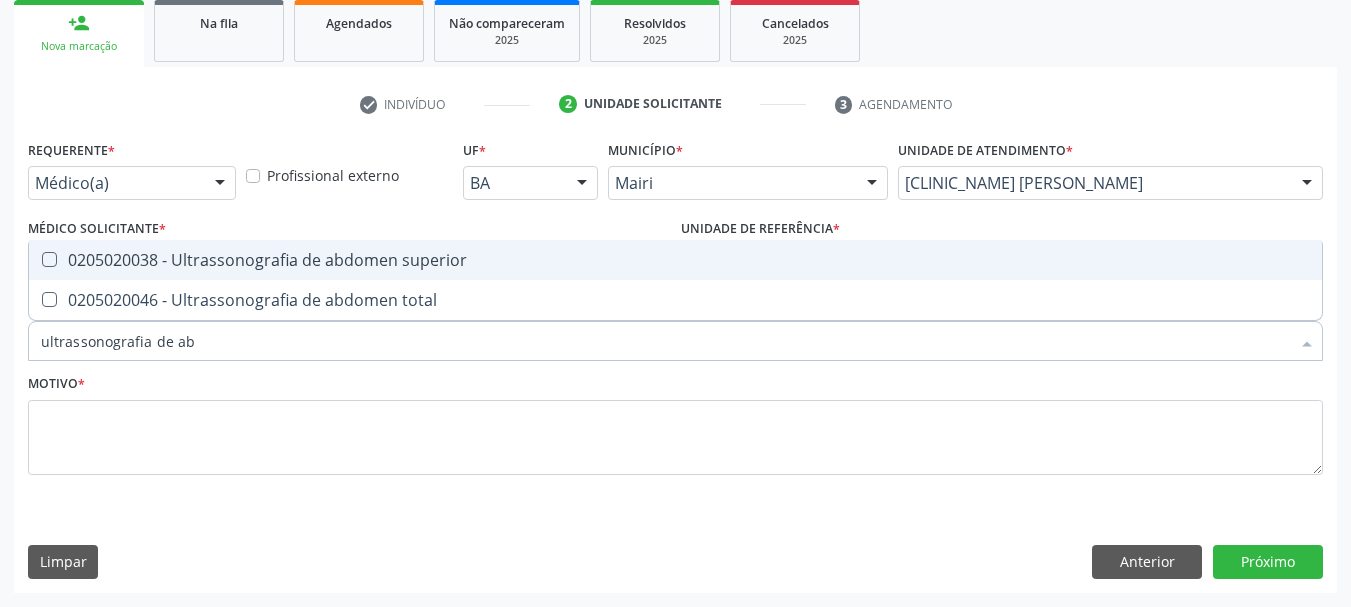 type on "ultrassonografia de abd" 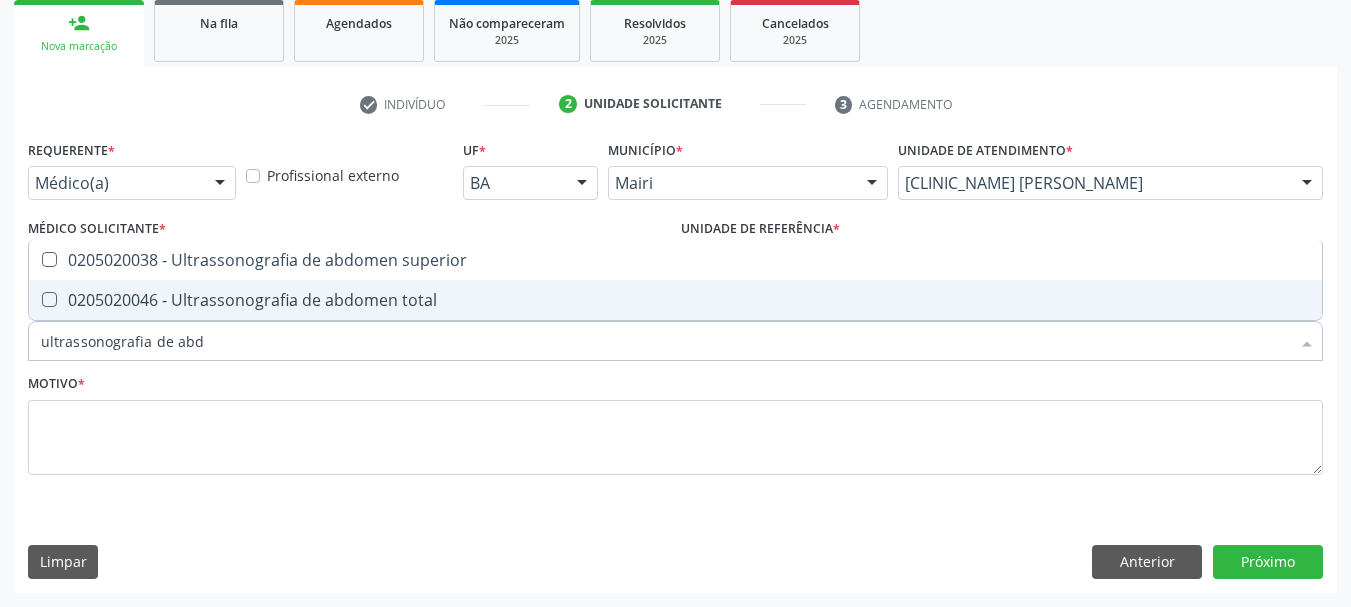 click on "0205020046 - Ultrassonografia de abdomen total" at bounding box center (675, 300) 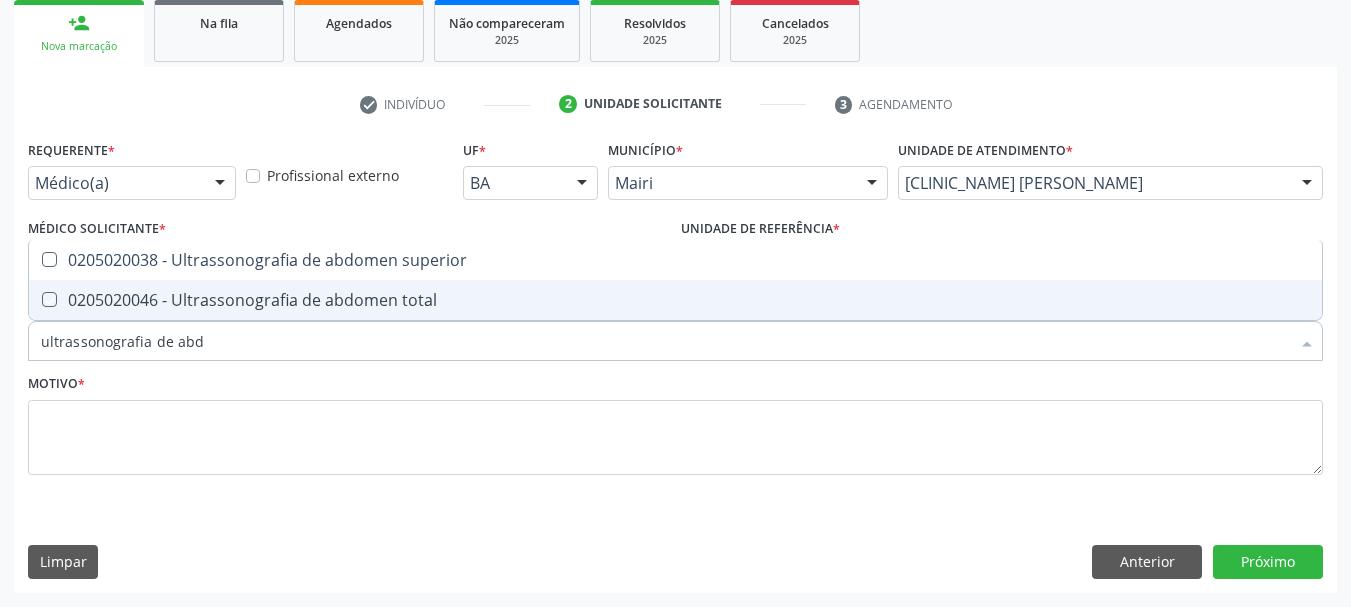 checkbox on "true" 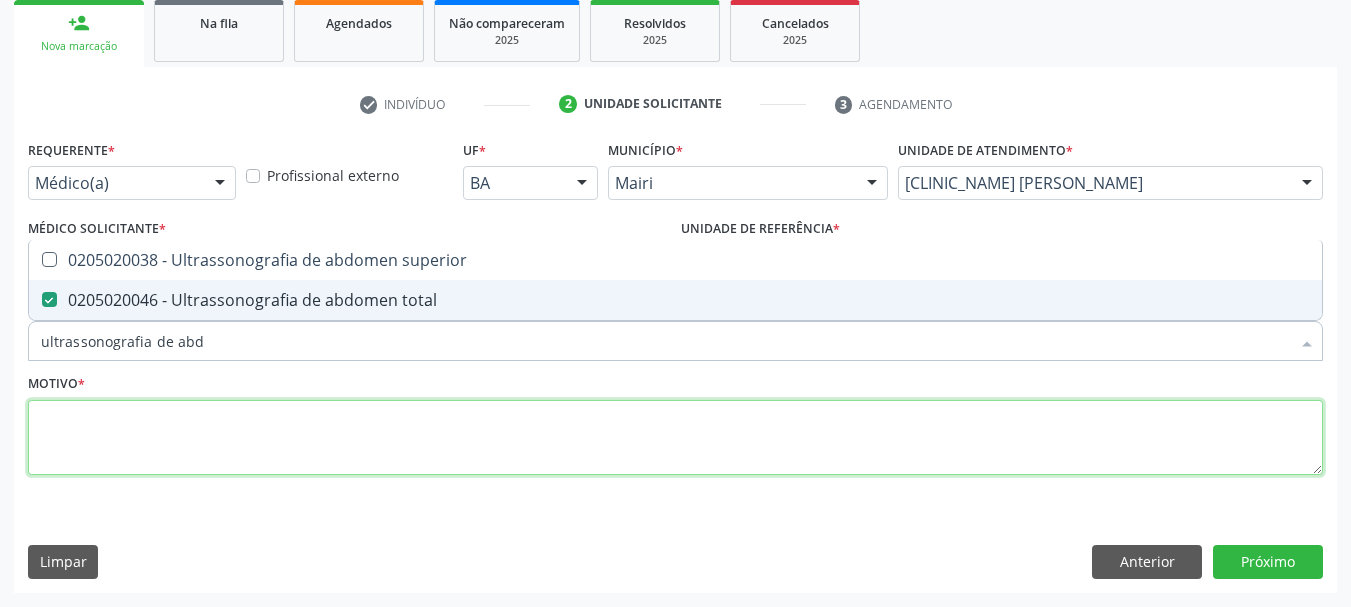 click at bounding box center [675, 438] 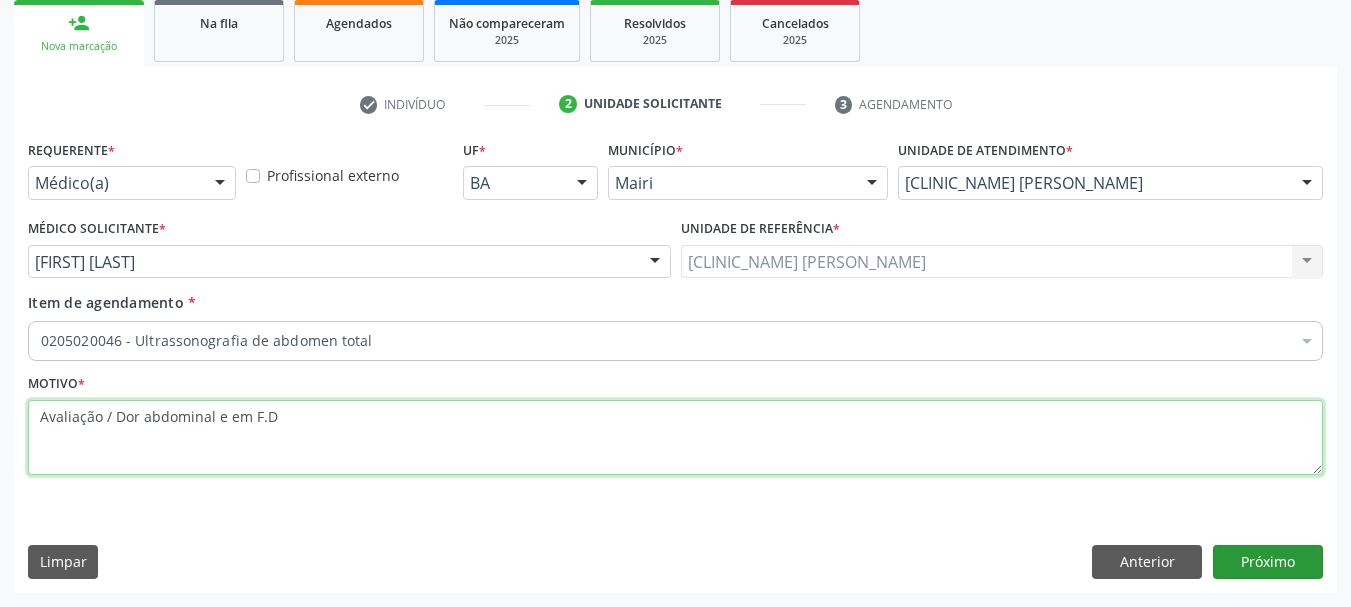 type on "Avaliação / Dor abdominal e em F.D" 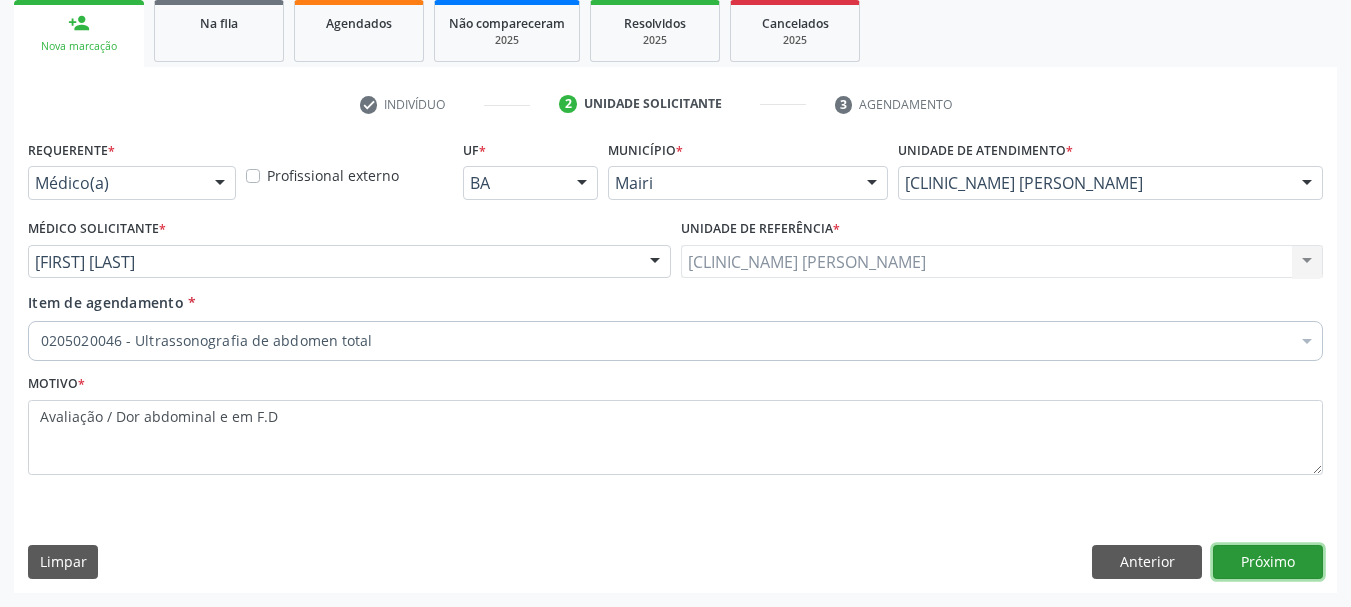 click on "Próximo" at bounding box center [1268, 562] 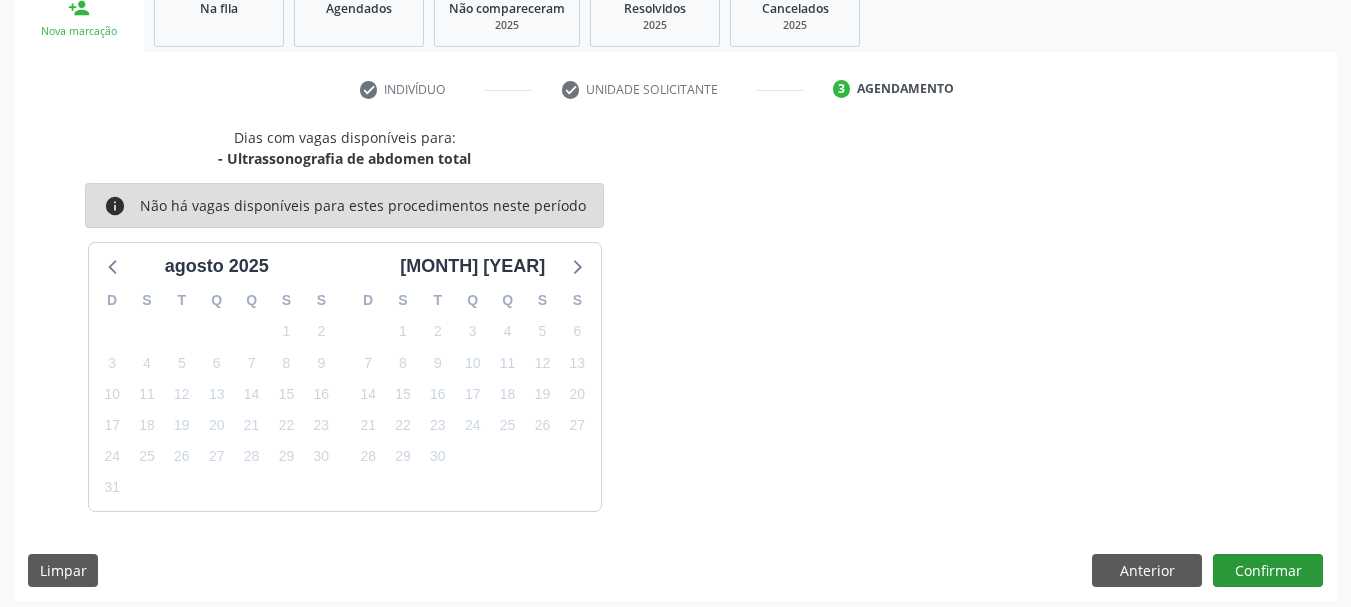scroll, scrollTop: 322, scrollLeft: 0, axis: vertical 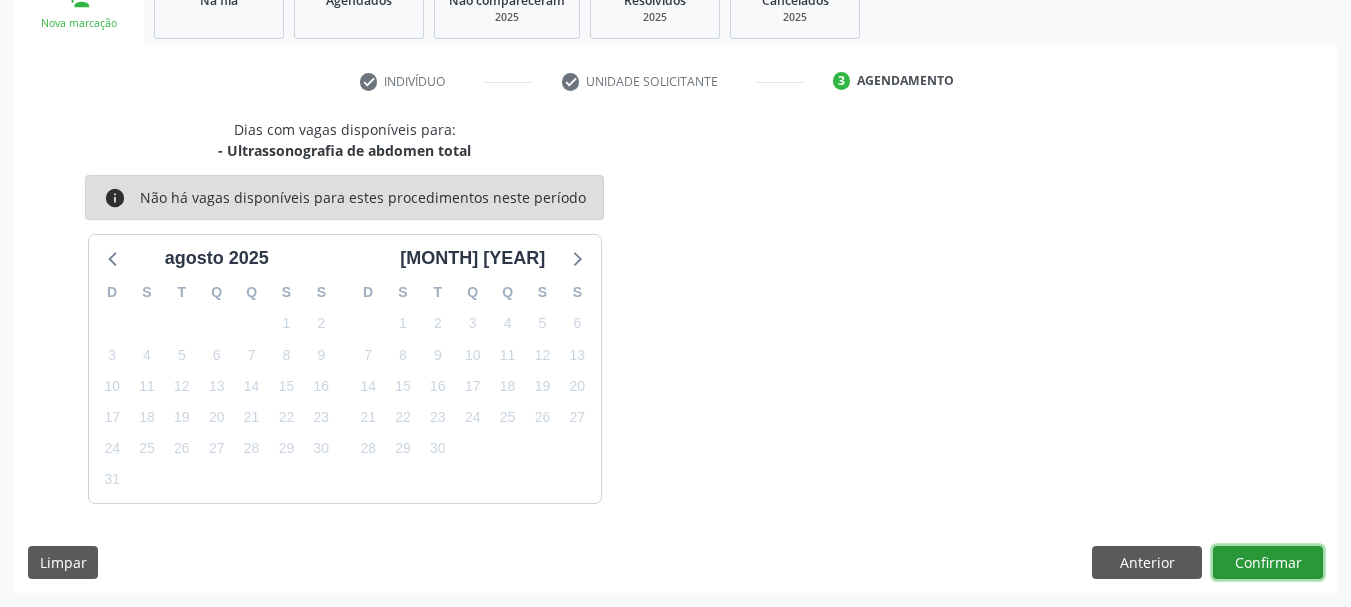 click on "Confirmar" at bounding box center [1268, 563] 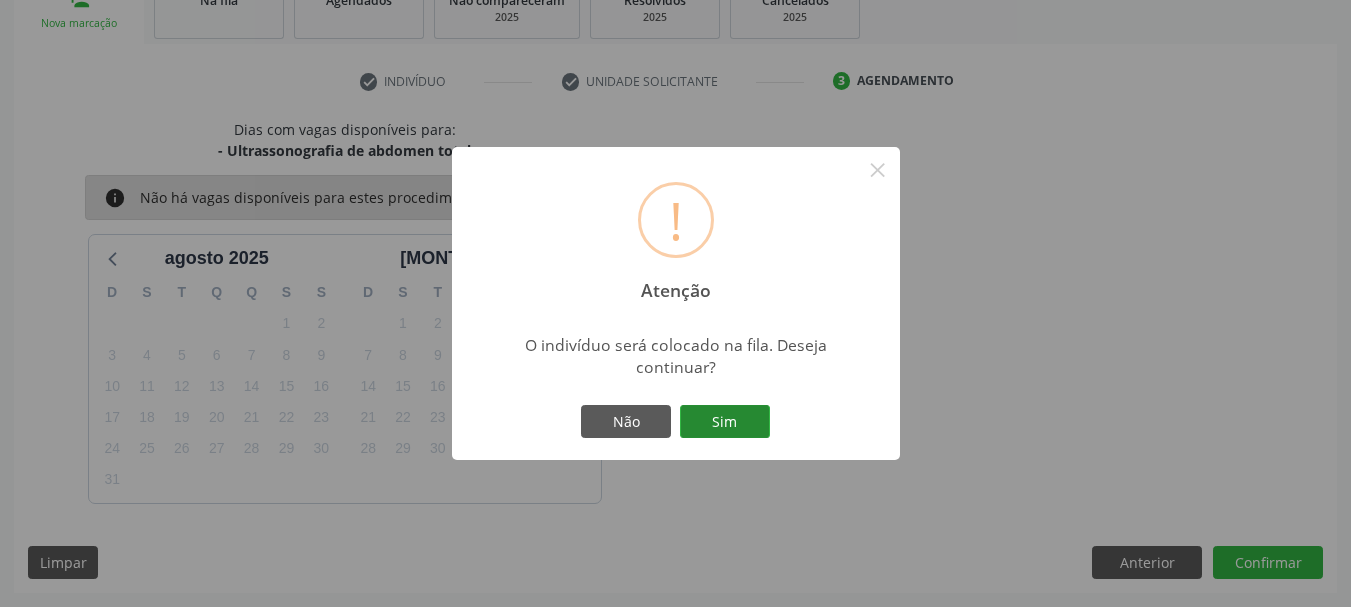 click on "Sim" at bounding box center [725, 422] 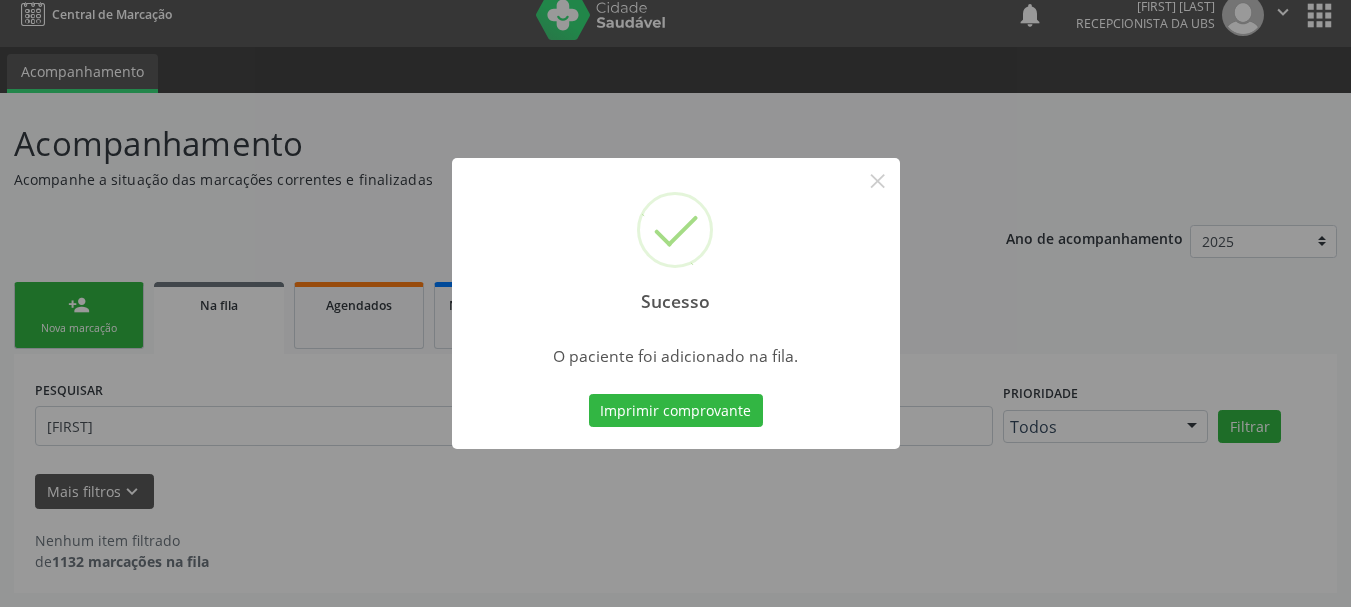 scroll, scrollTop: 17, scrollLeft: 0, axis: vertical 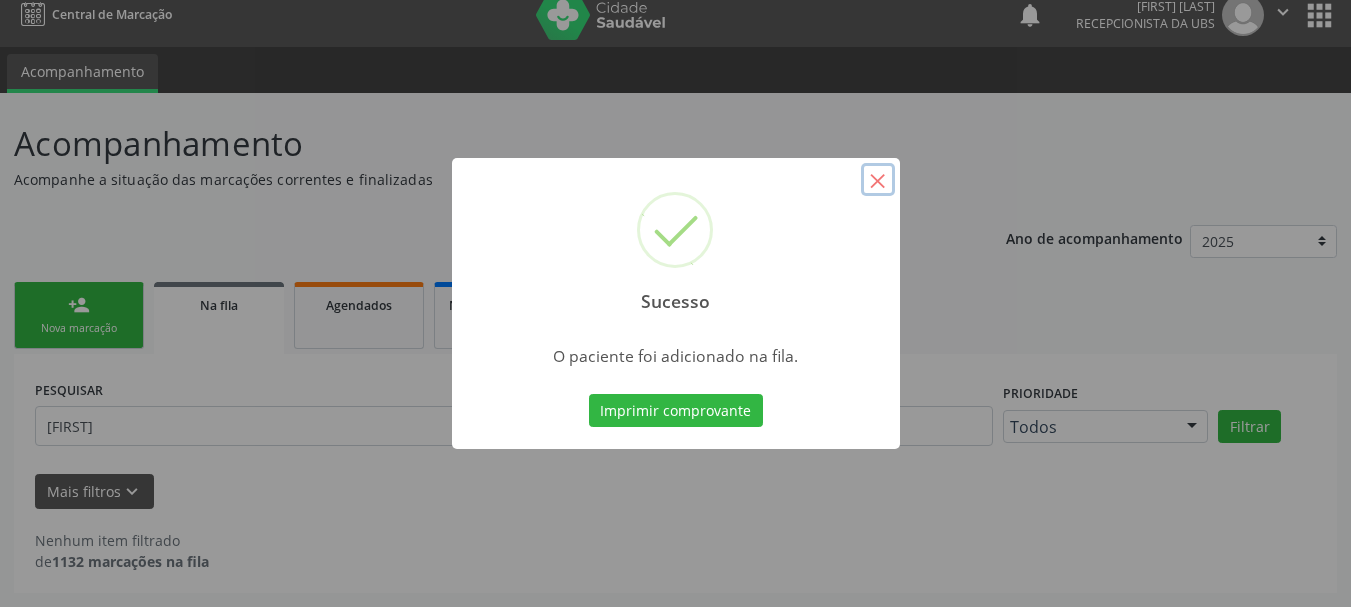 click on "×" at bounding box center (878, 180) 